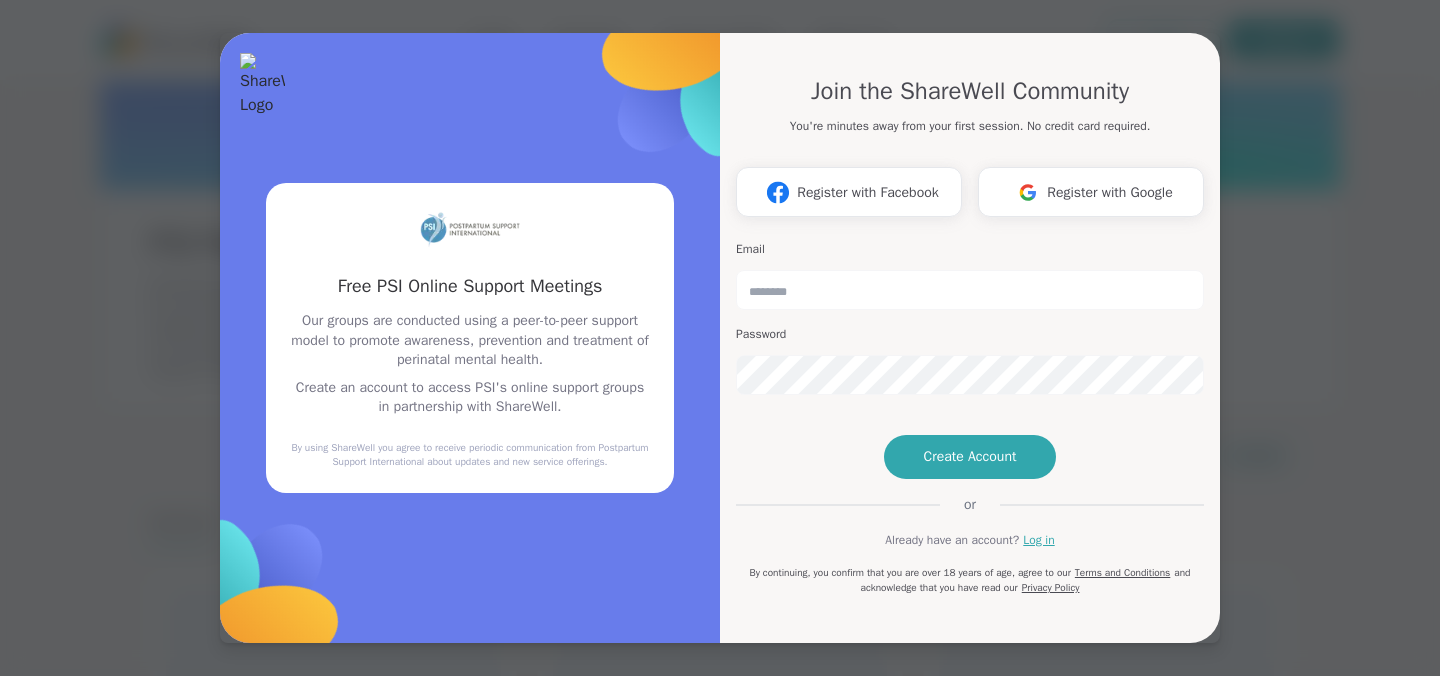 scroll, scrollTop: 0, scrollLeft: 0, axis: both 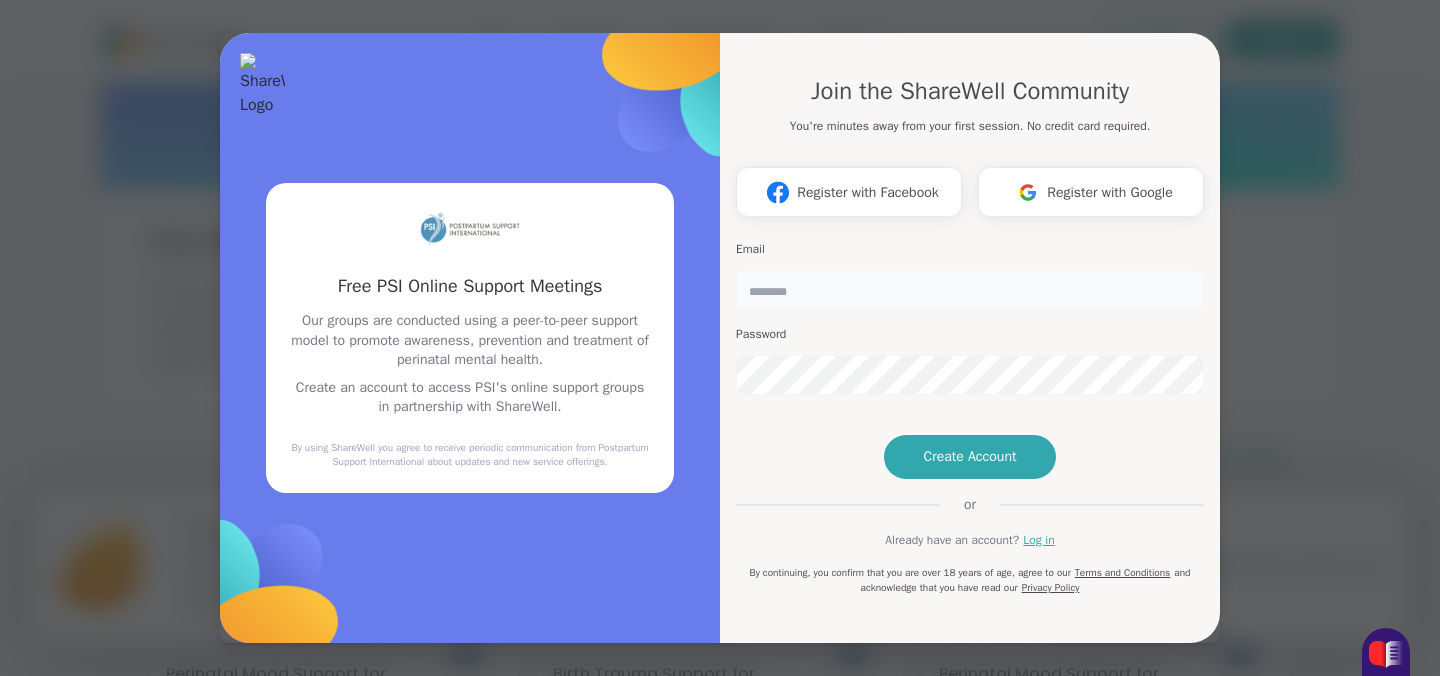 click at bounding box center (970, 290) 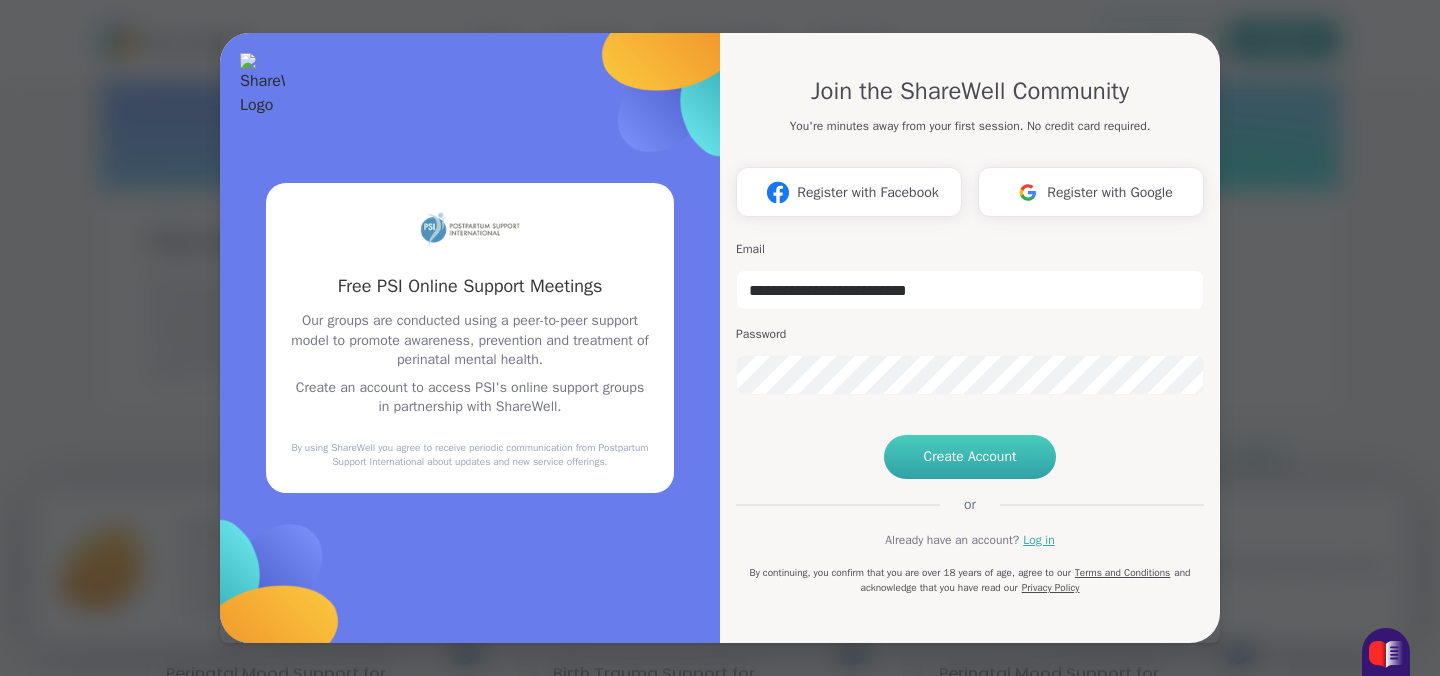 click on "Create Account" at bounding box center [970, 457] 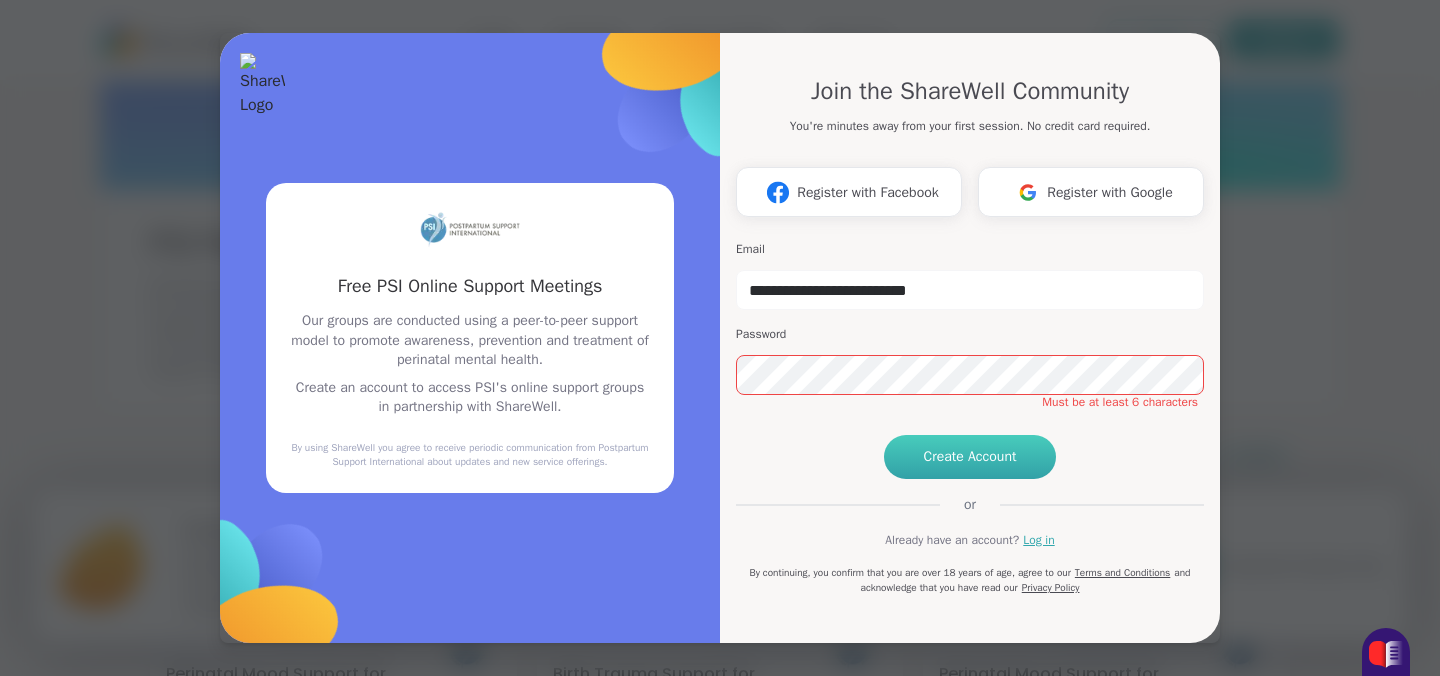 click on "Create Account" at bounding box center (970, 457) 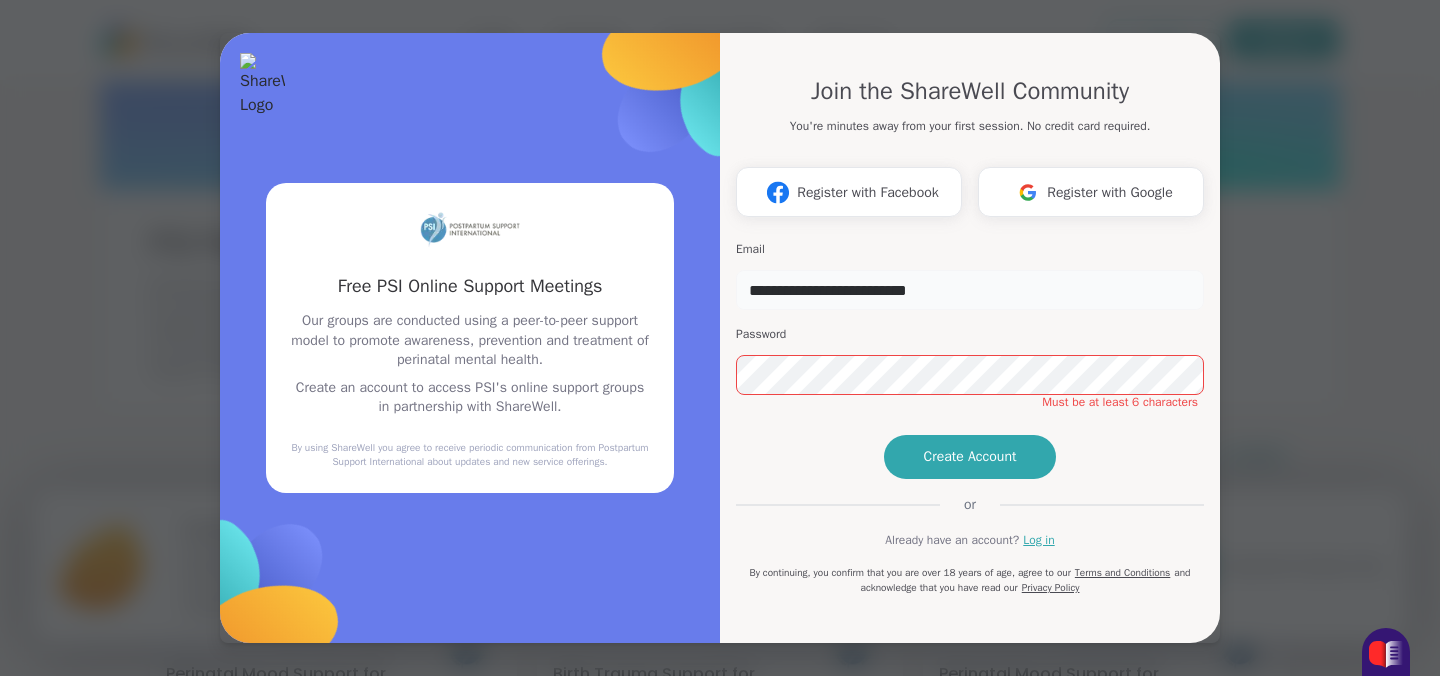 drag, startPoint x: 994, startPoint y: 266, endPoint x: 684, endPoint y: 269, distance: 310.01453 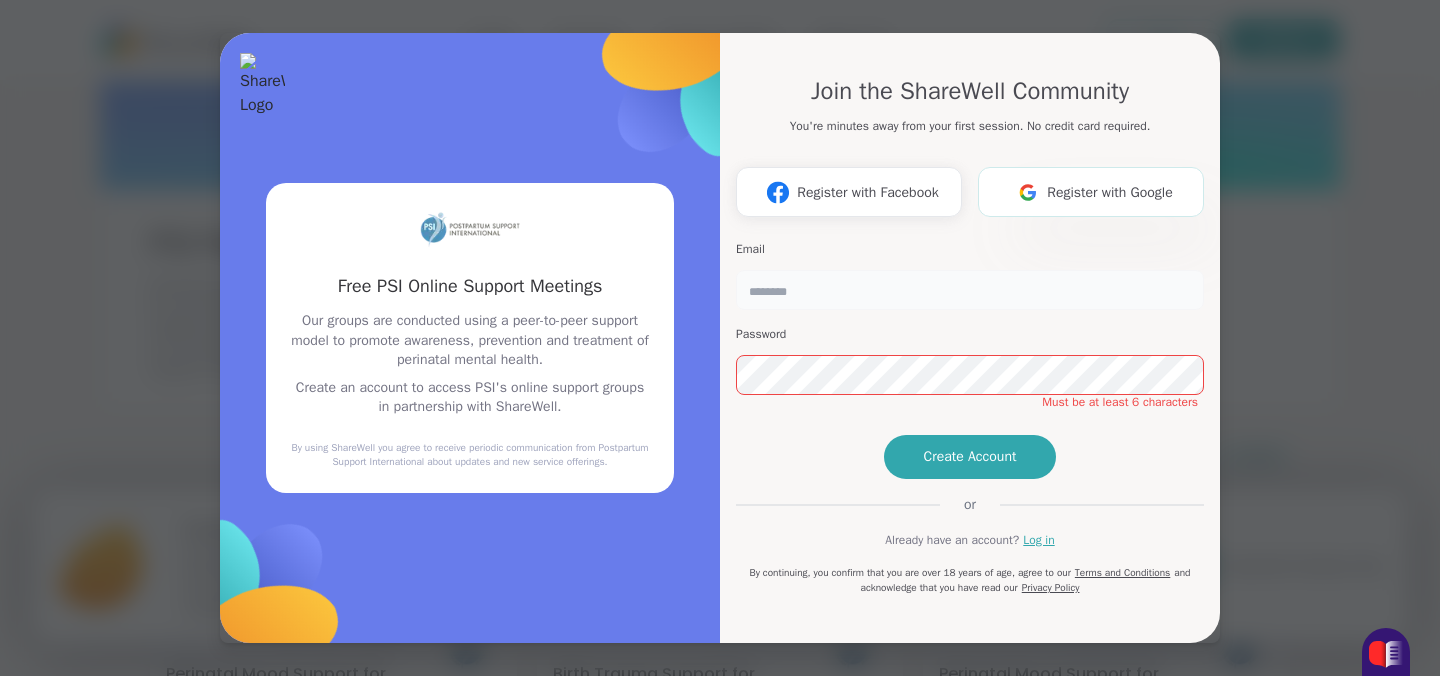 type 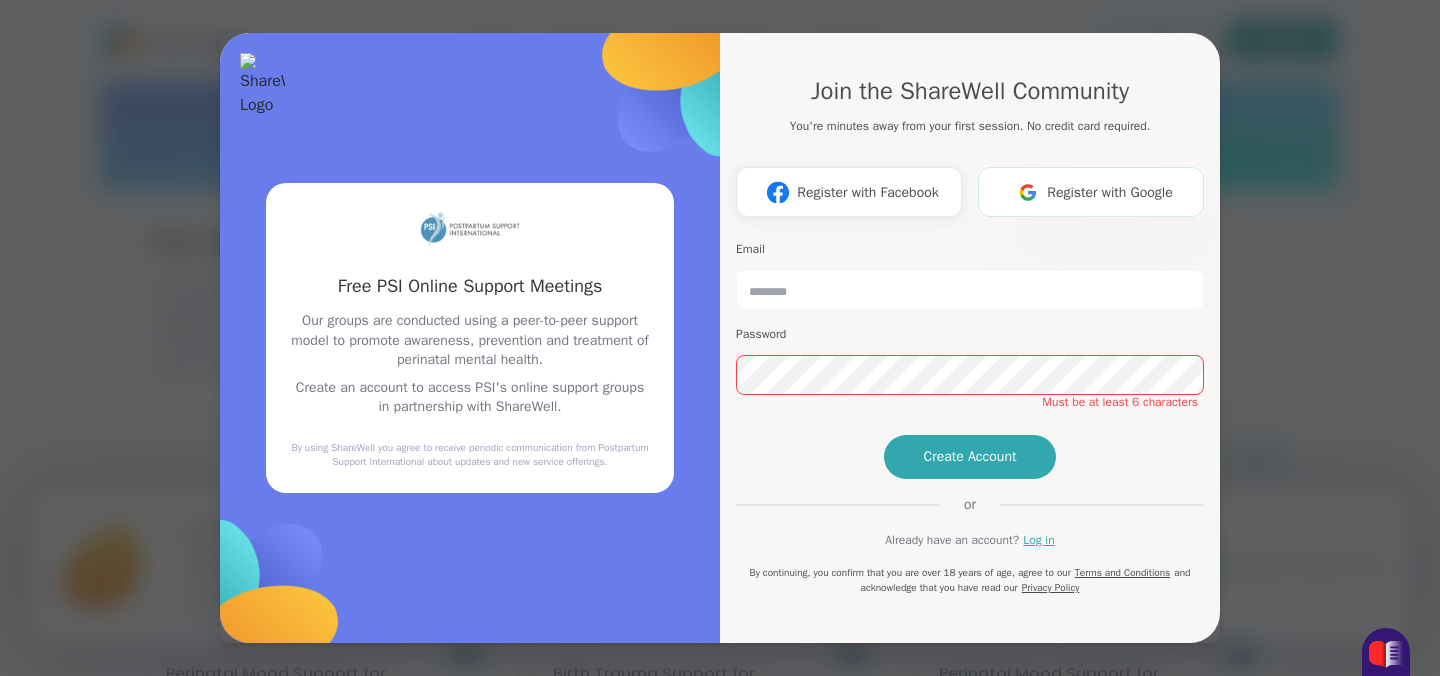 click on "Register with Google" at bounding box center [1110, 192] 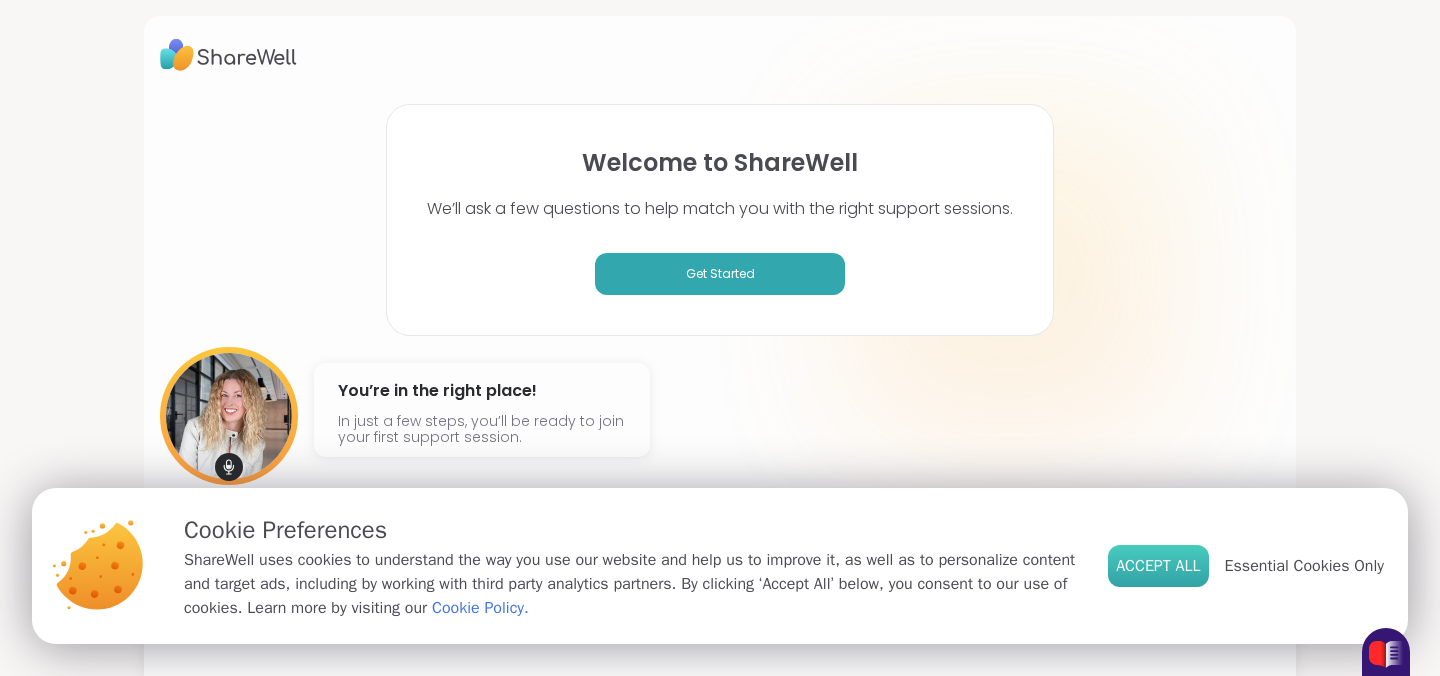 click on "Accept All" at bounding box center [1158, 566] 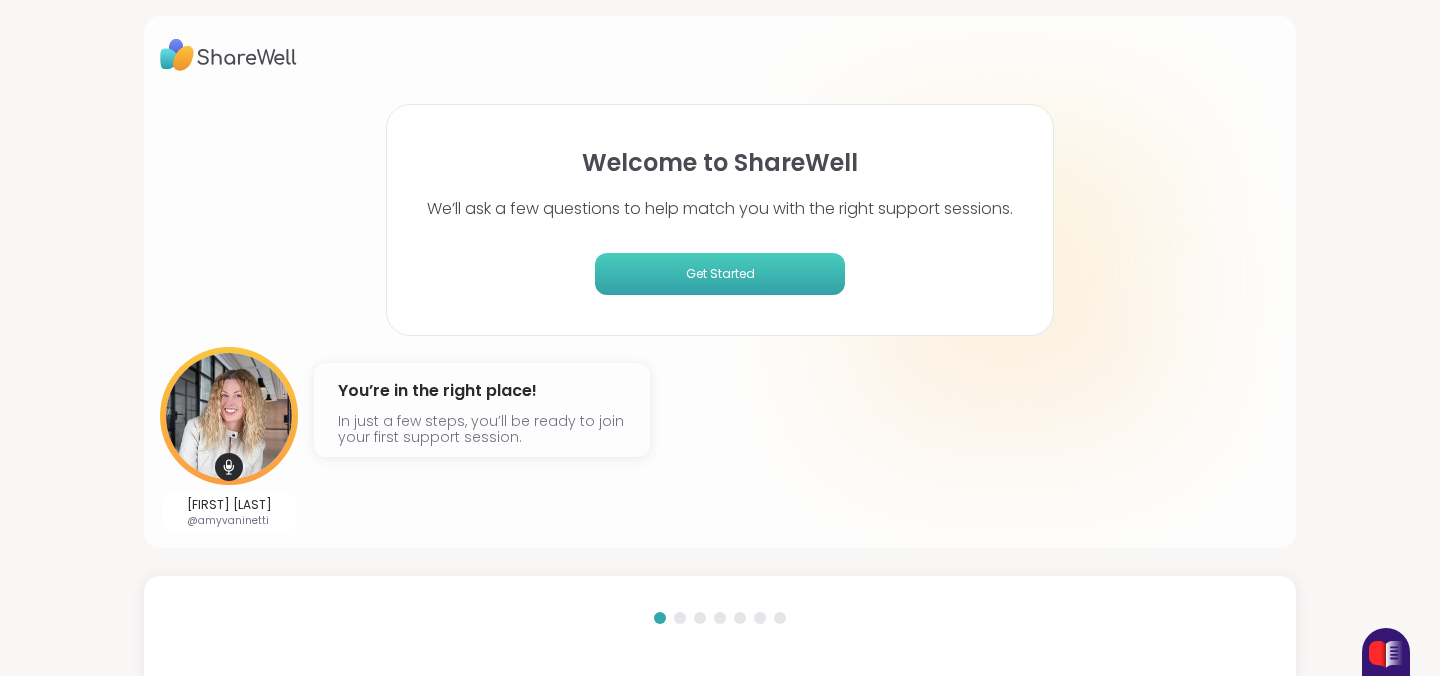 click on "Get Started" at bounding box center (720, 274) 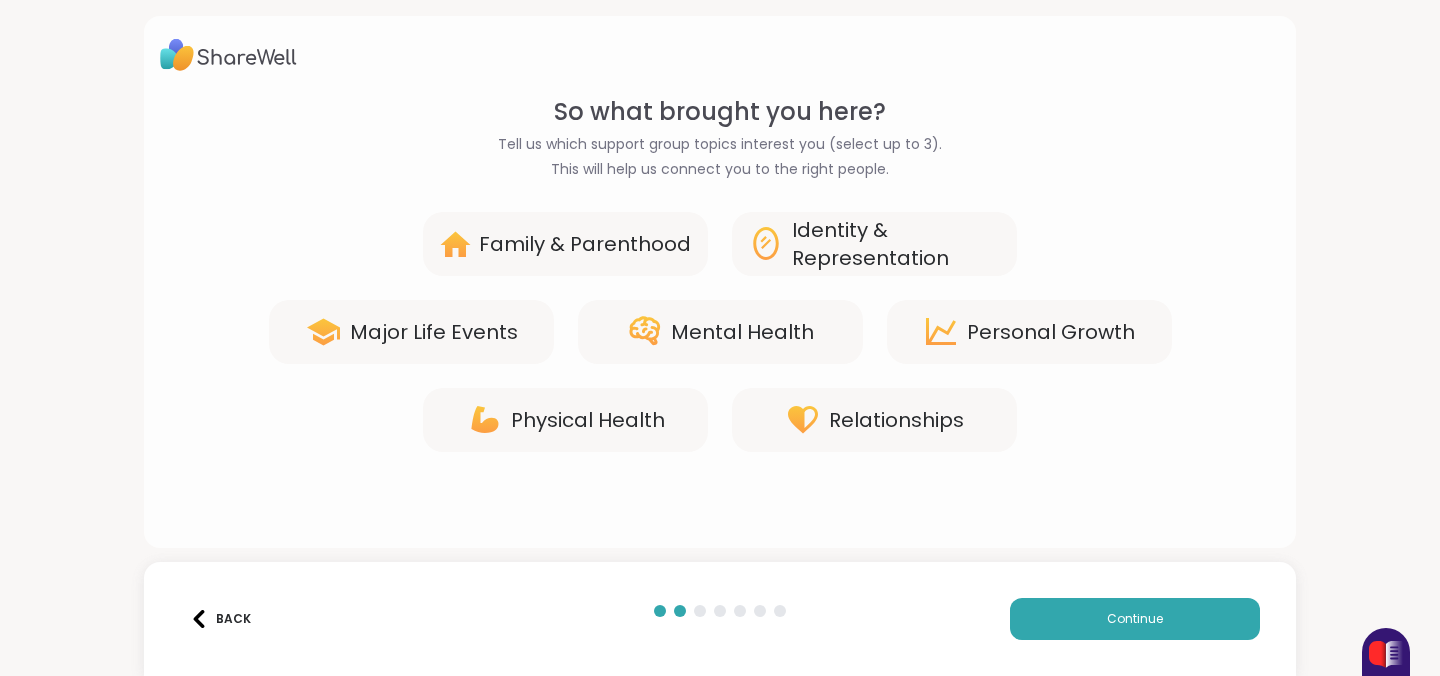 click on "Family & Parenthood" at bounding box center (585, 244) 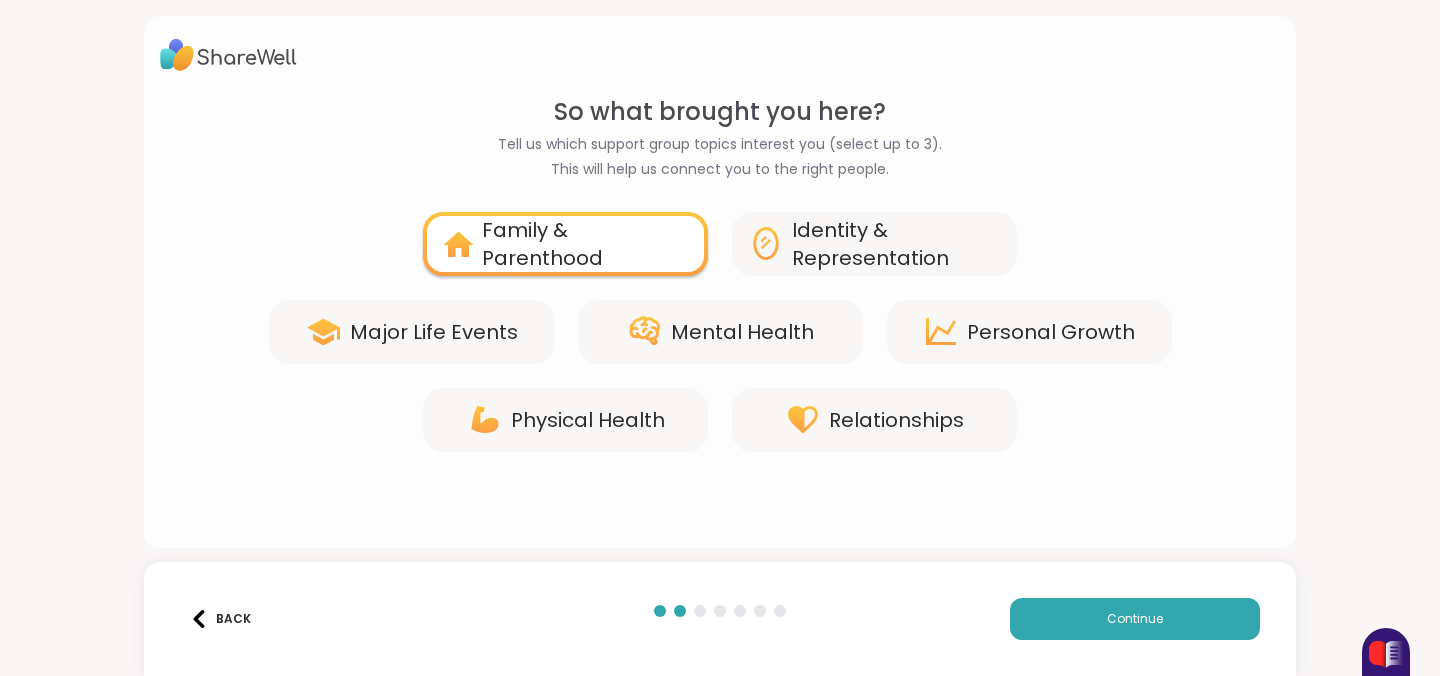 click 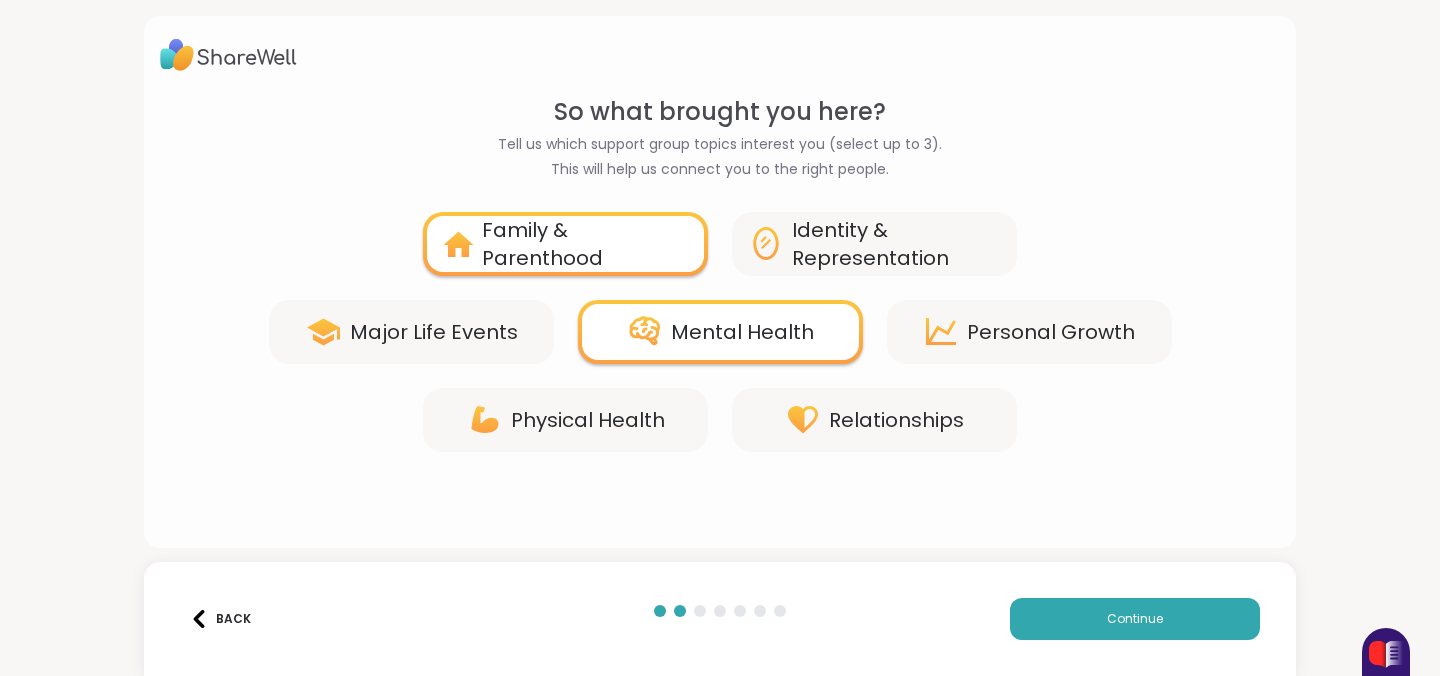 click on "Major Life Events" at bounding box center (411, 332) 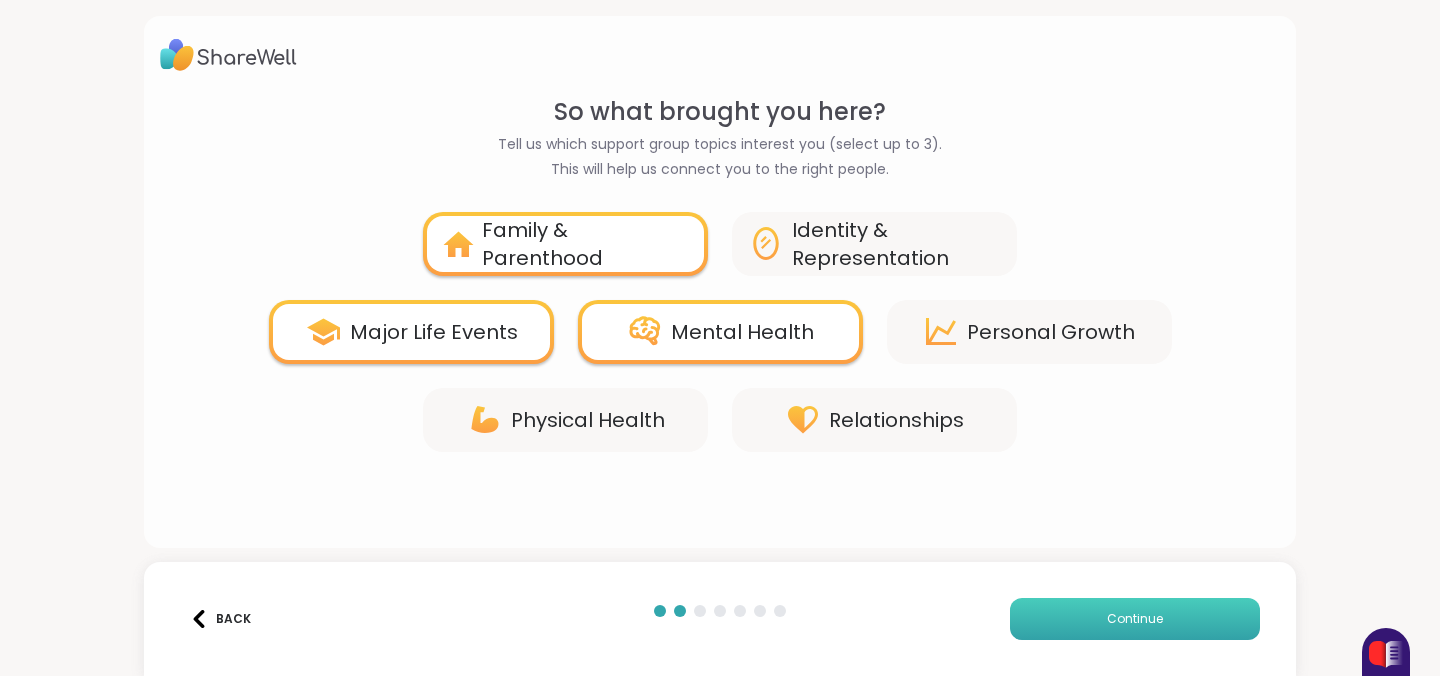 click on "Continue" at bounding box center [1135, 619] 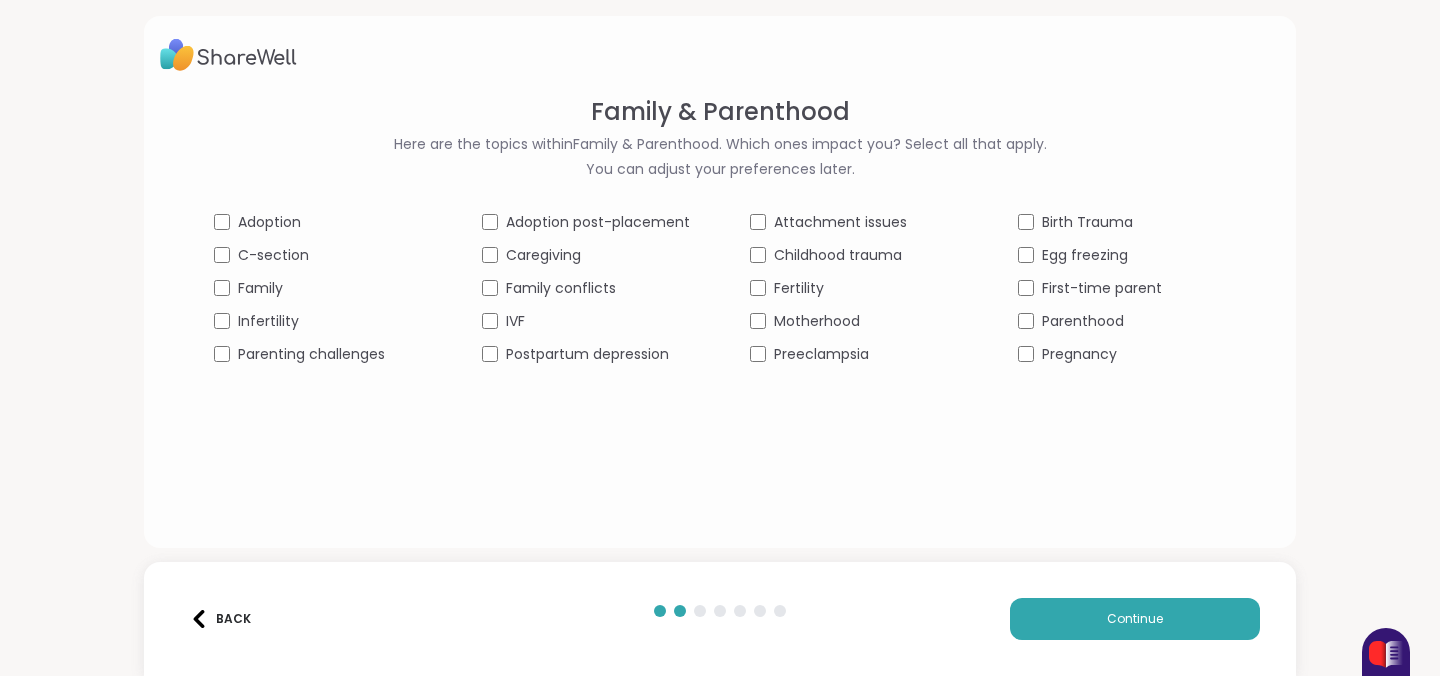click on "Birth Trauma" at bounding box center (1122, 222) 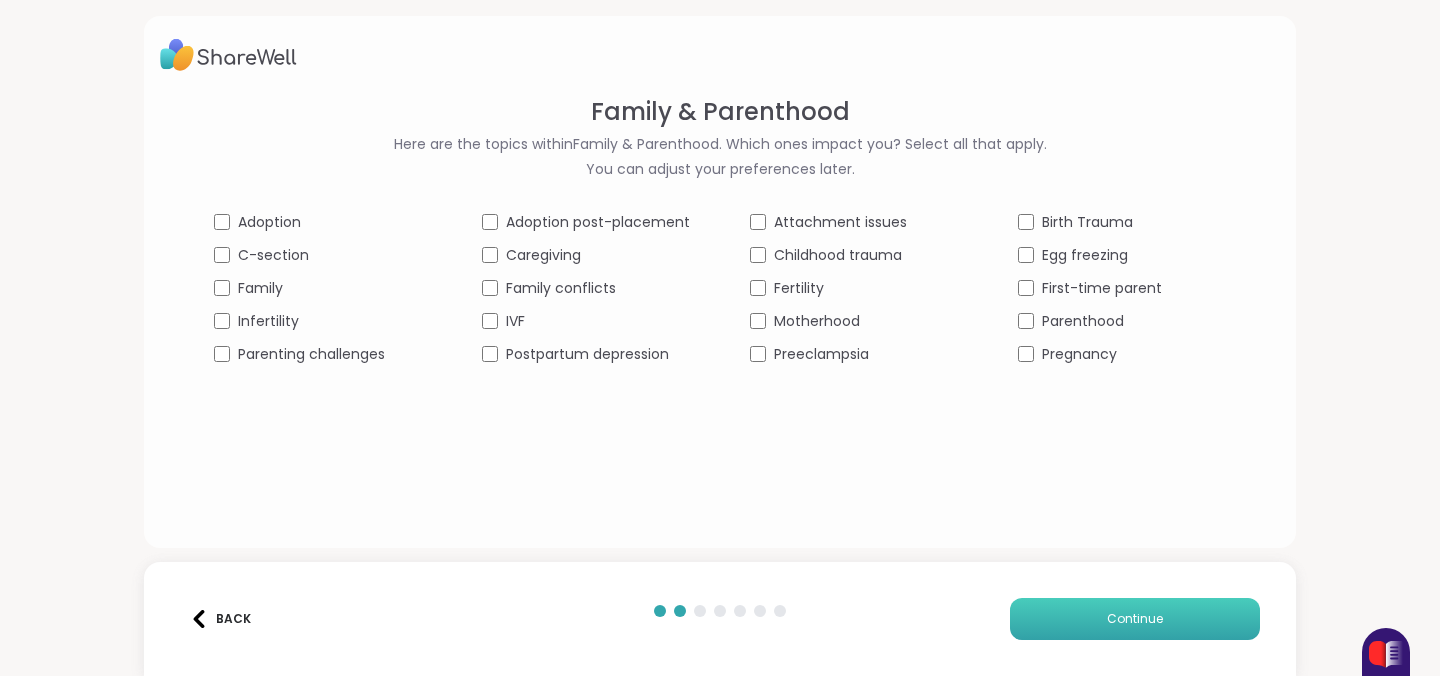 click on "Continue" at bounding box center (1135, 619) 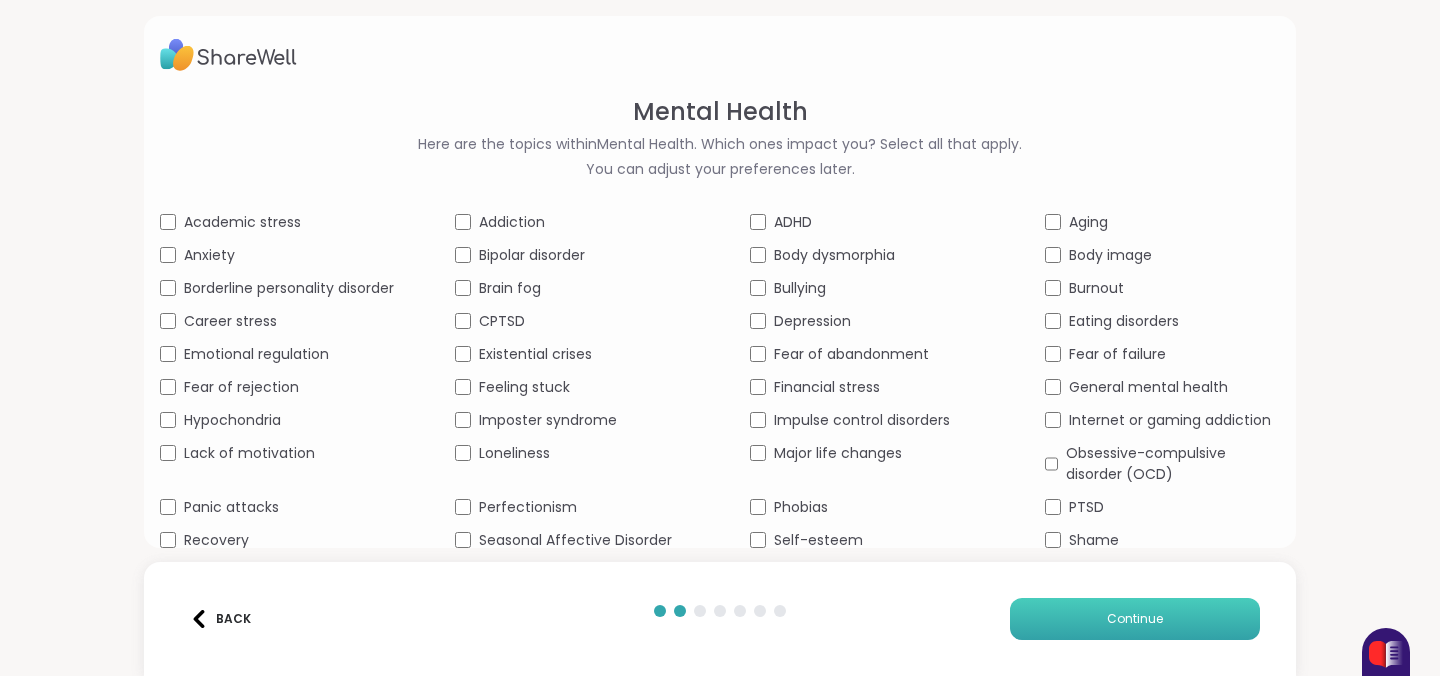 click on "Continue" at bounding box center (1135, 619) 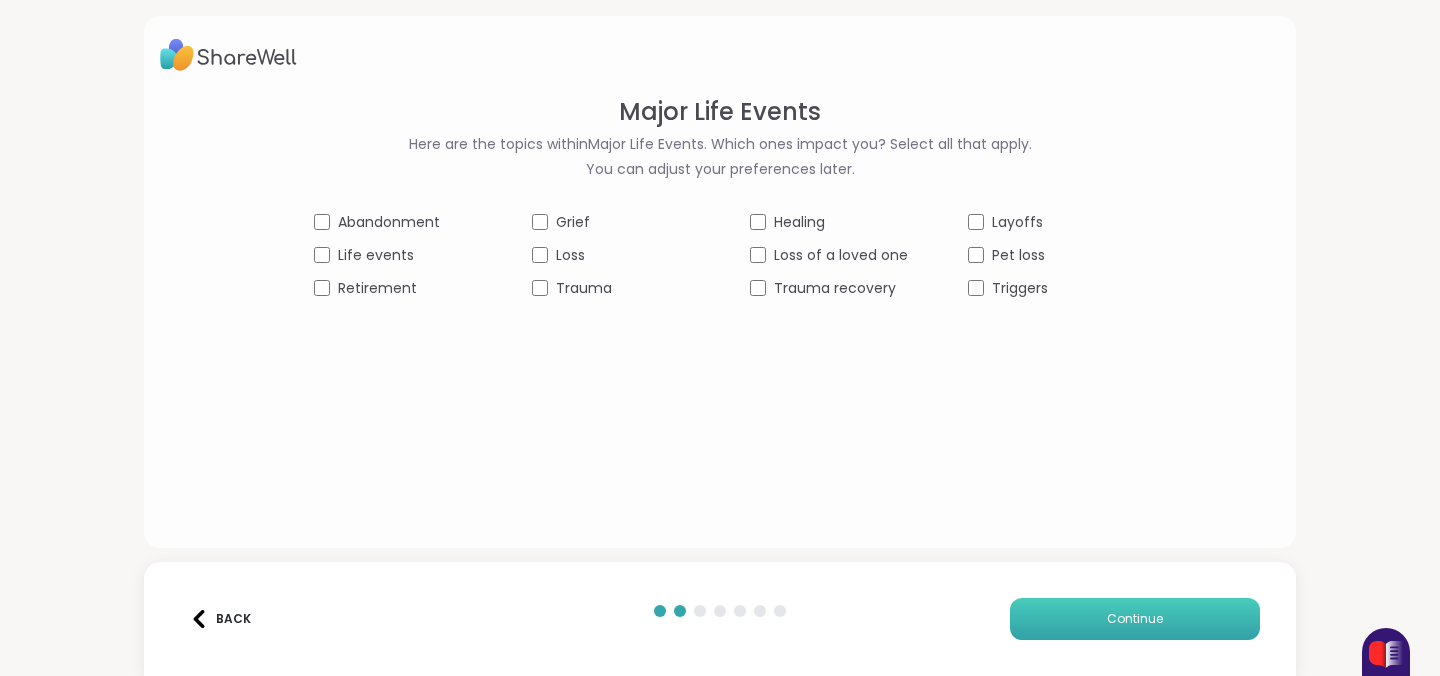 click on "Continue" at bounding box center (1135, 619) 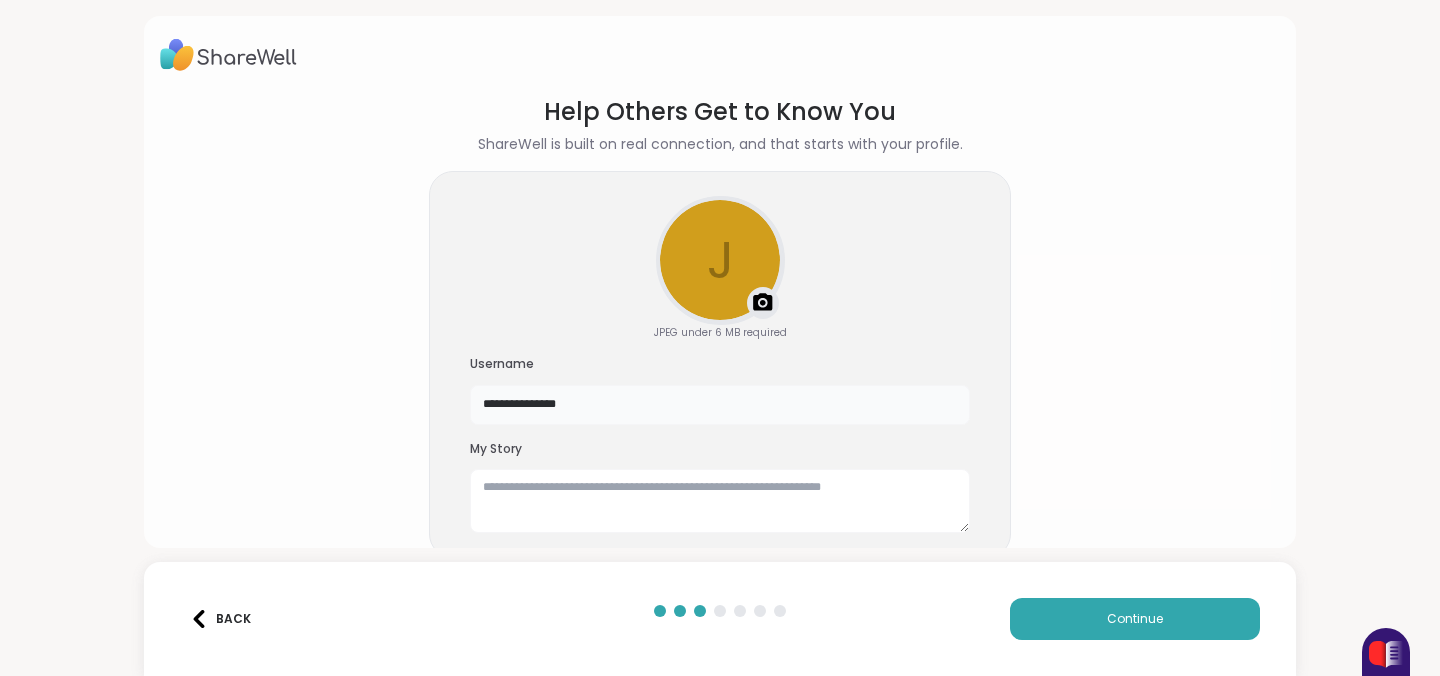 drag, startPoint x: 617, startPoint y: 400, endPoint x: 445, endPoint y: 399, distance: 172.00291 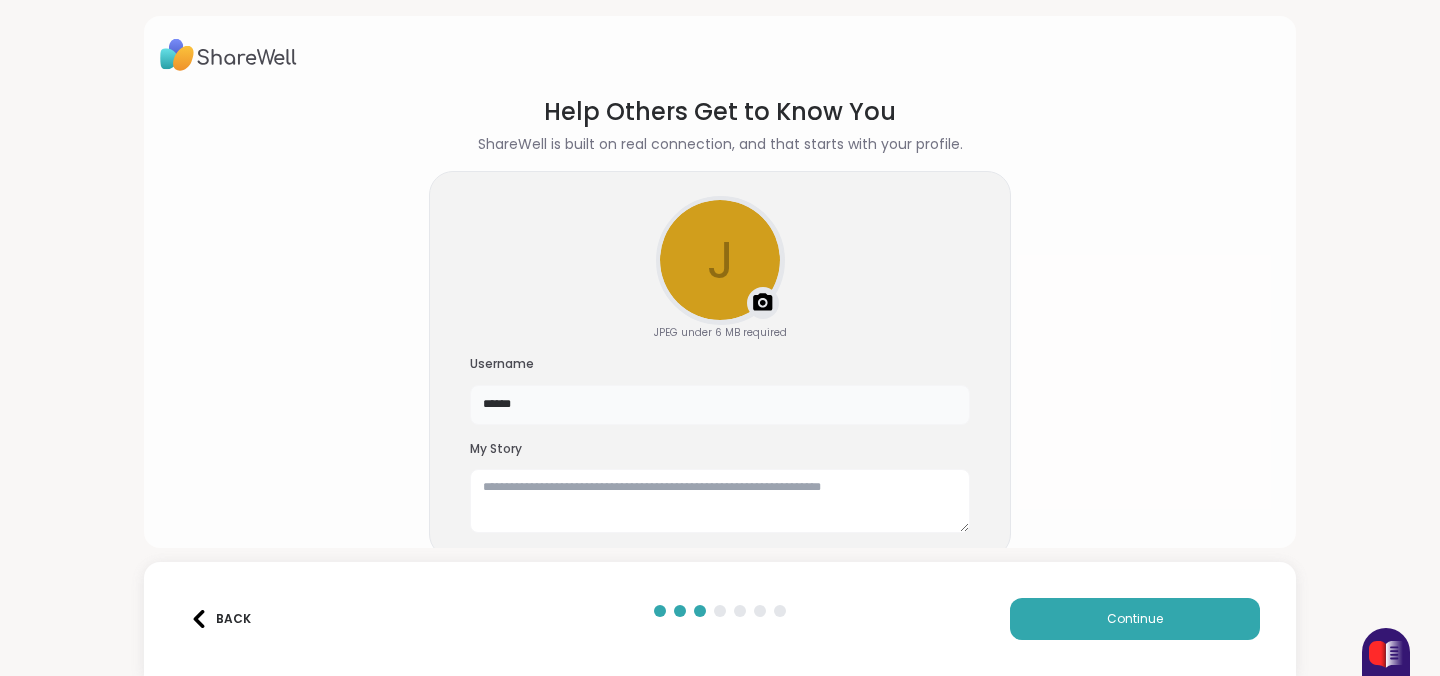 click on "******" at bounding box center [720, 405] 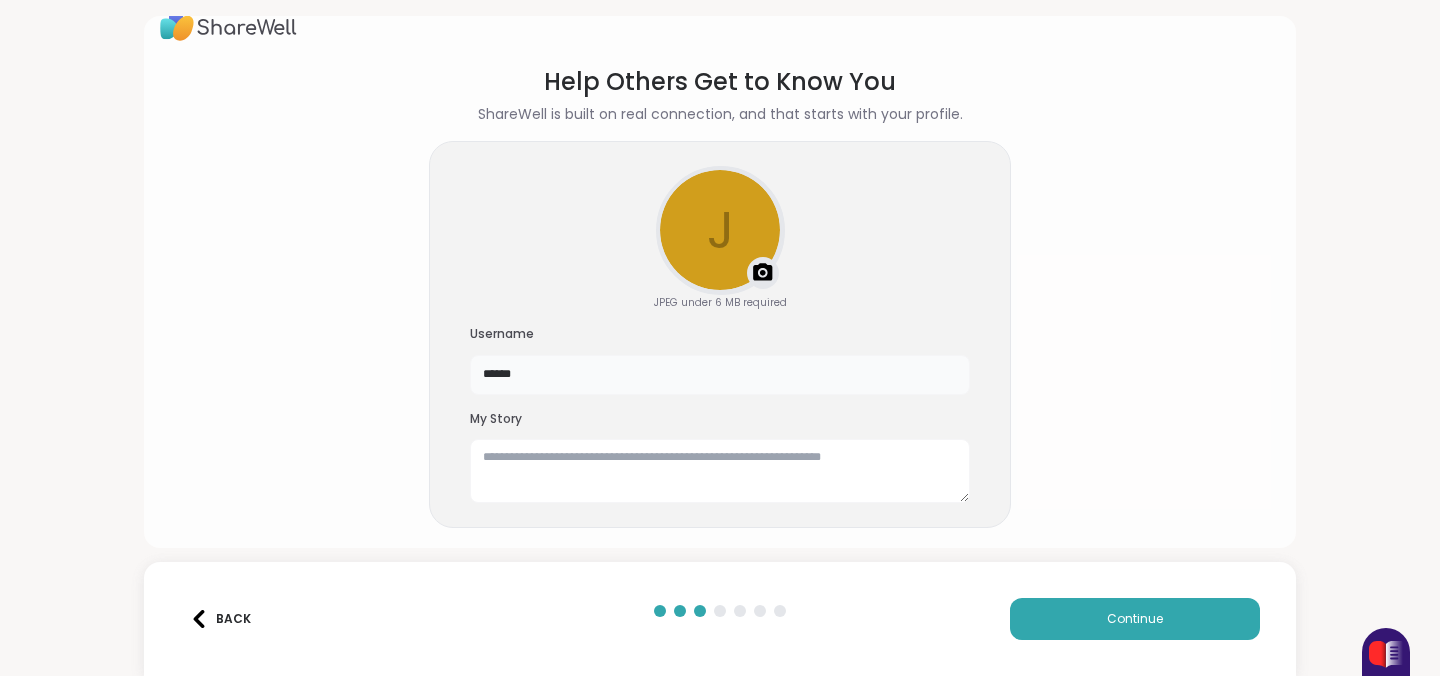 scroll, scrollTop: 62, scrollLeft: 0, axis: vertical 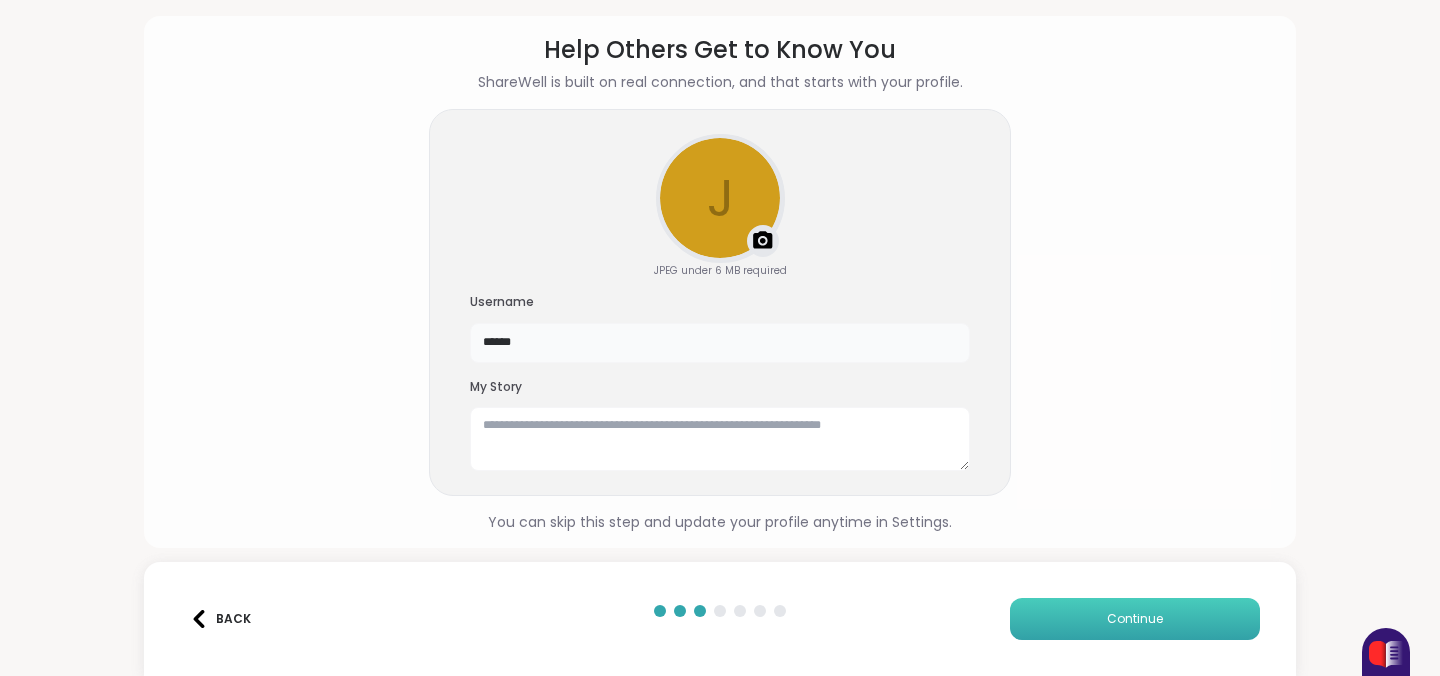 type on "******" 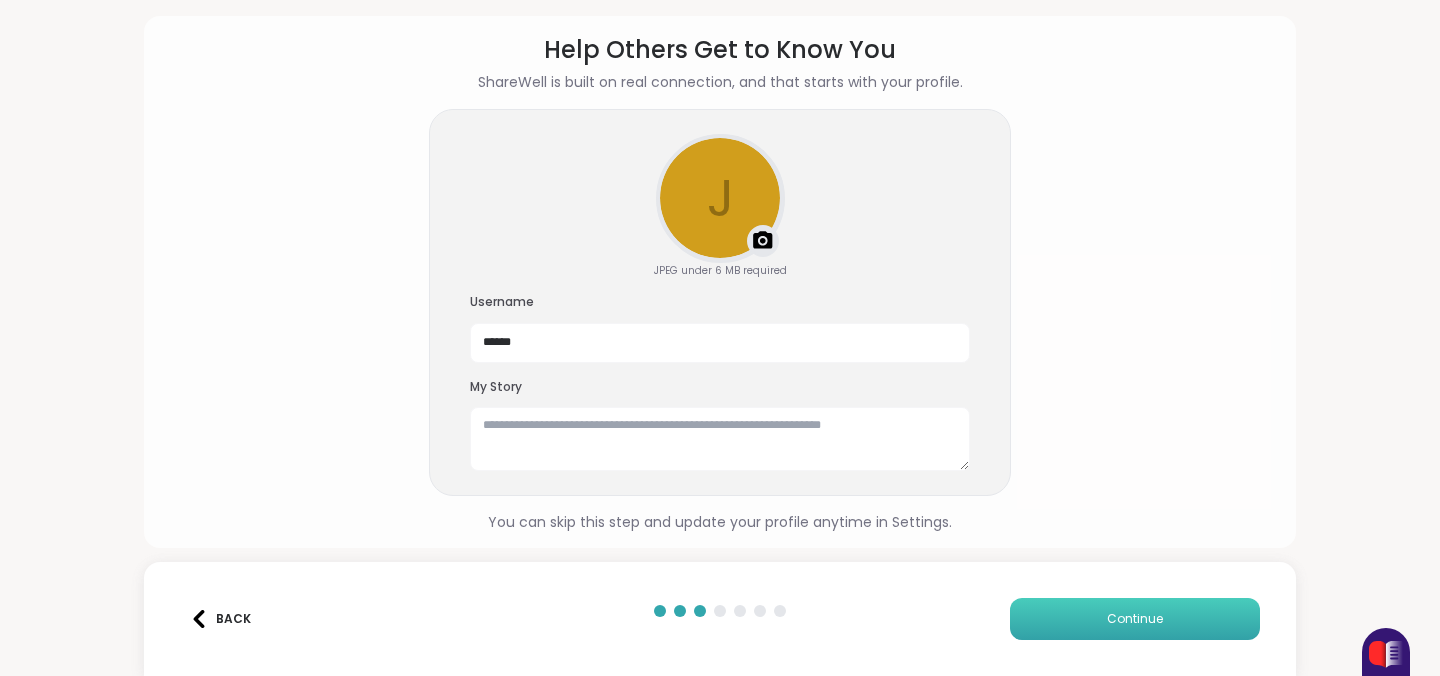 click on "Continue" at bounding box center (1135, 619) 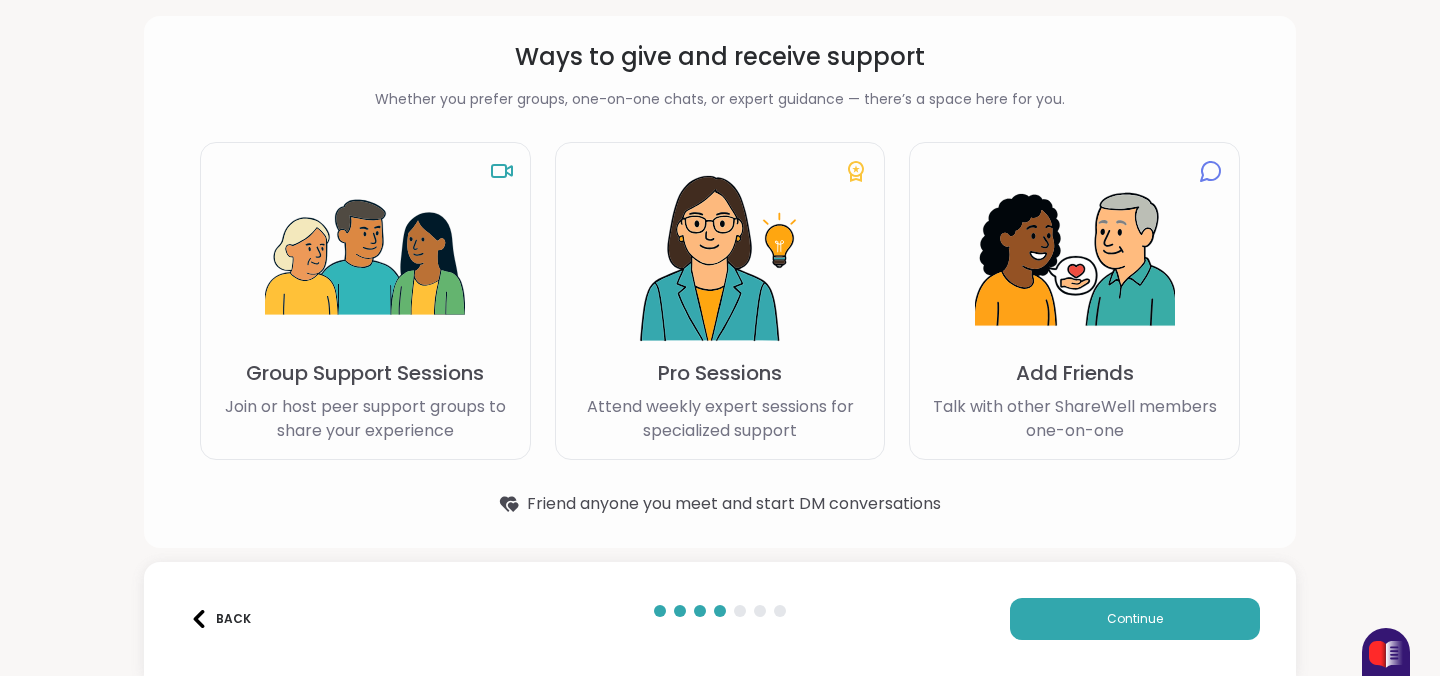 scroll, scrollTop: 0, scrollLeft: 0, axis: both 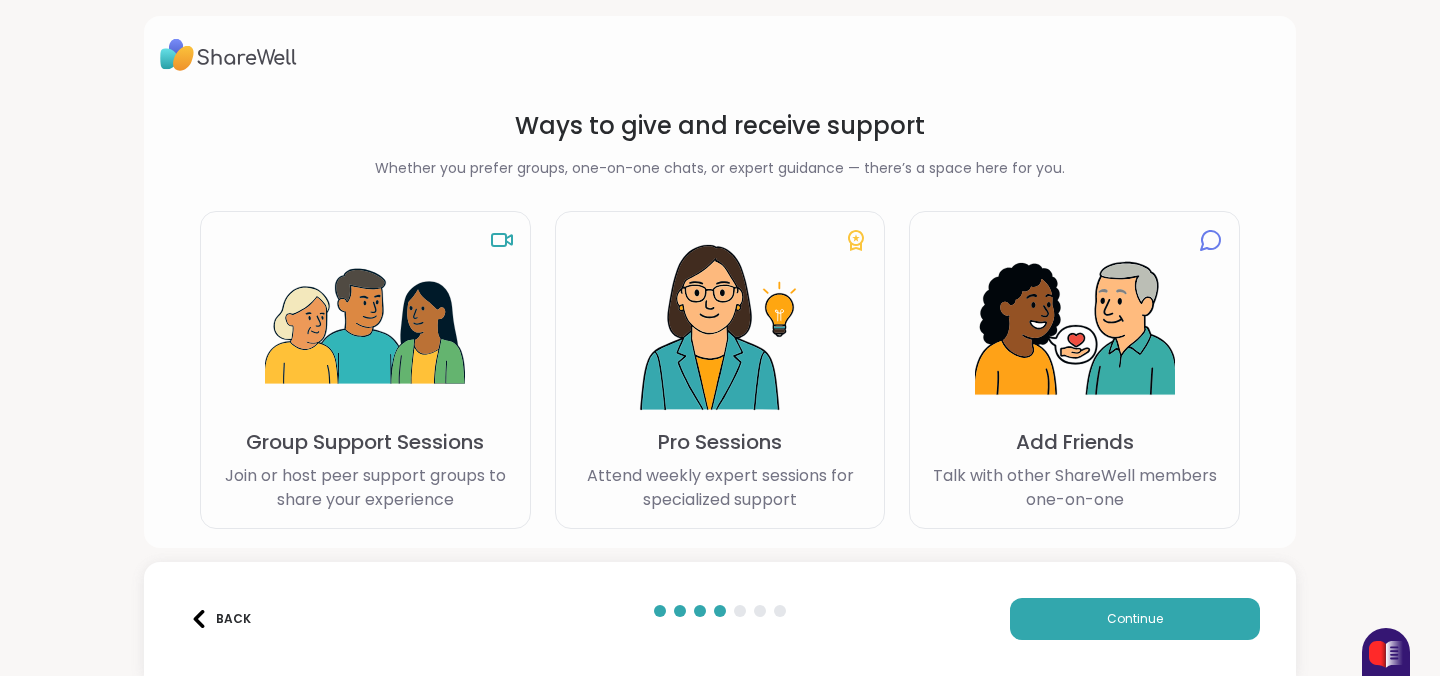 click on "Attend weekly expert sessions for specialized support" at bounding box center [720, 488] 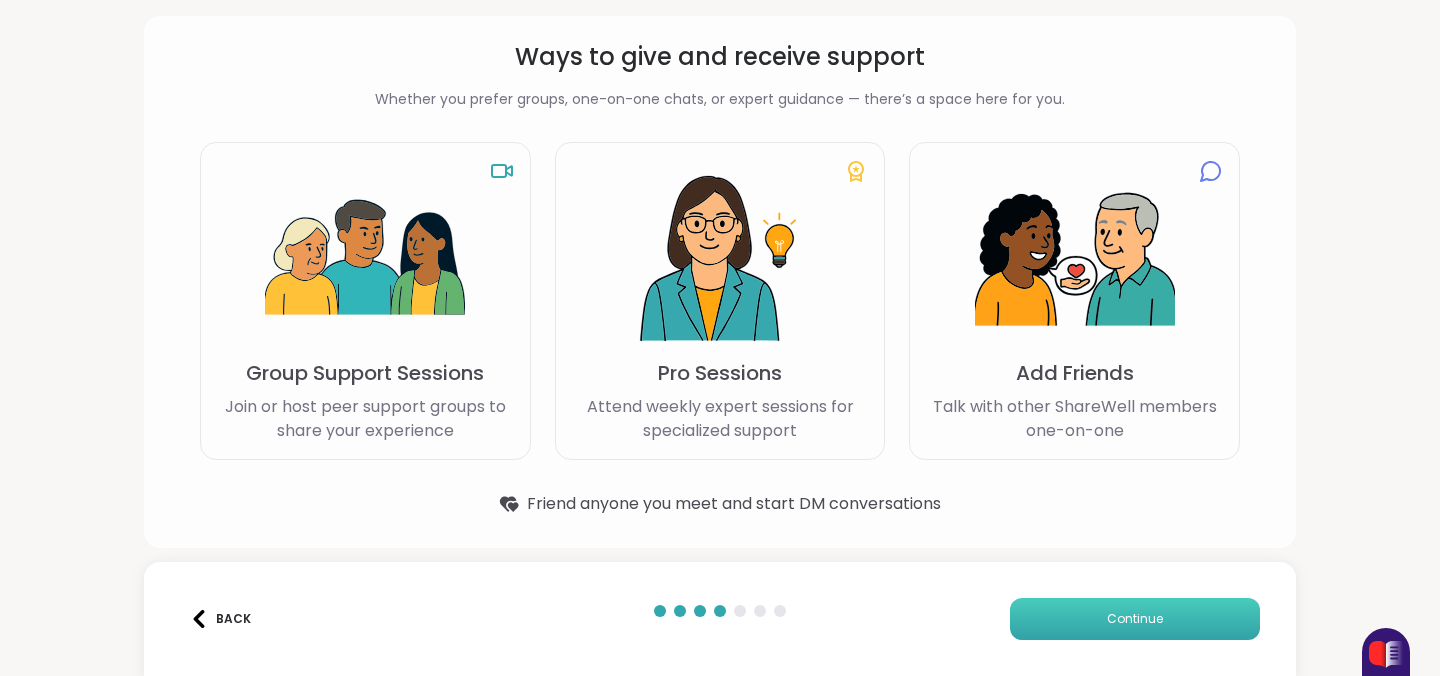 click on "Continue" at bounding box center [1135, 619] 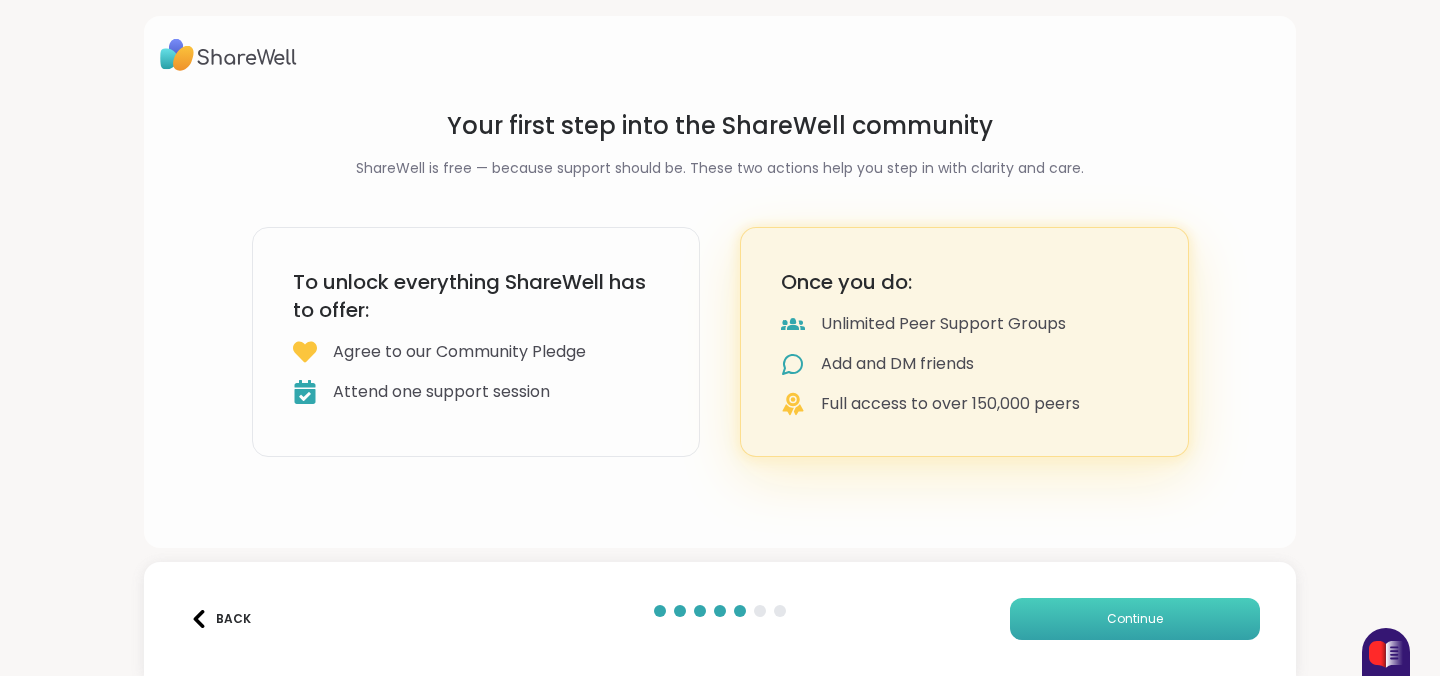 click on "Continue" at bounding box center (1135, 619) 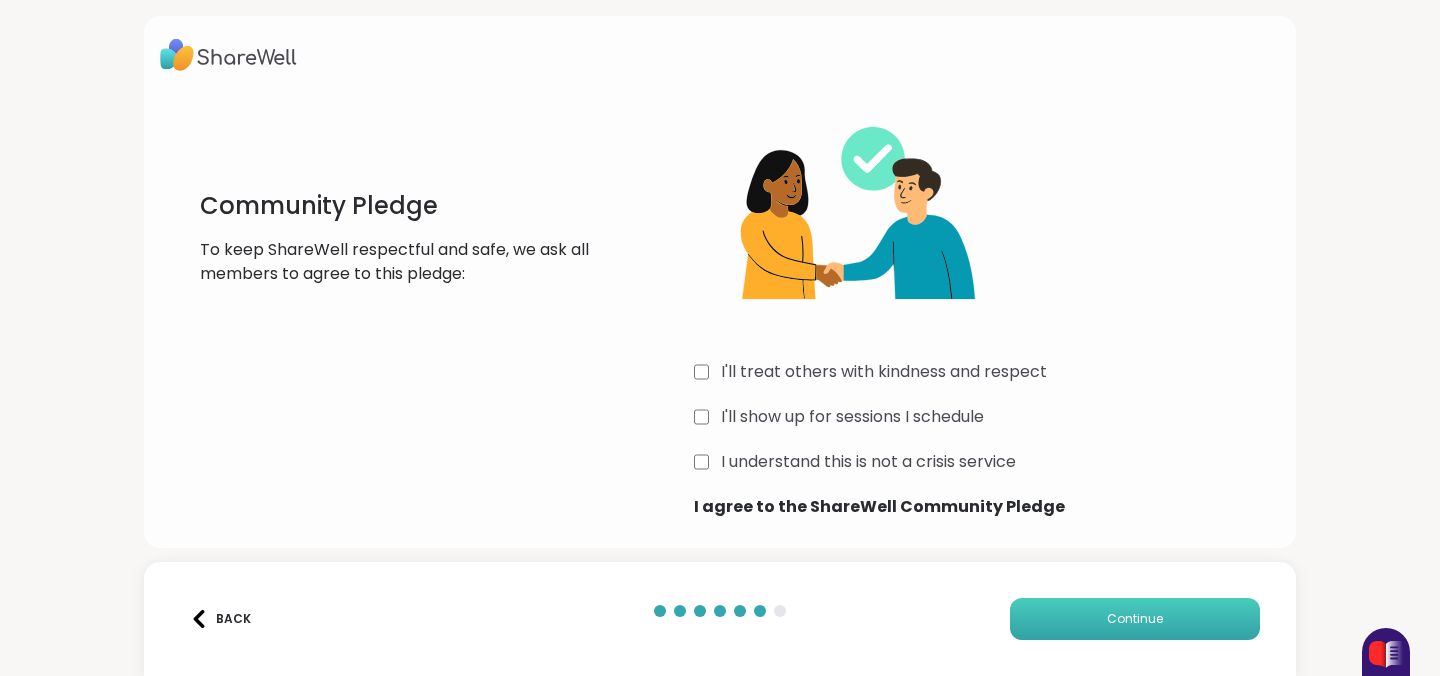 click on "Continue" at bounding box center (1135, 619) 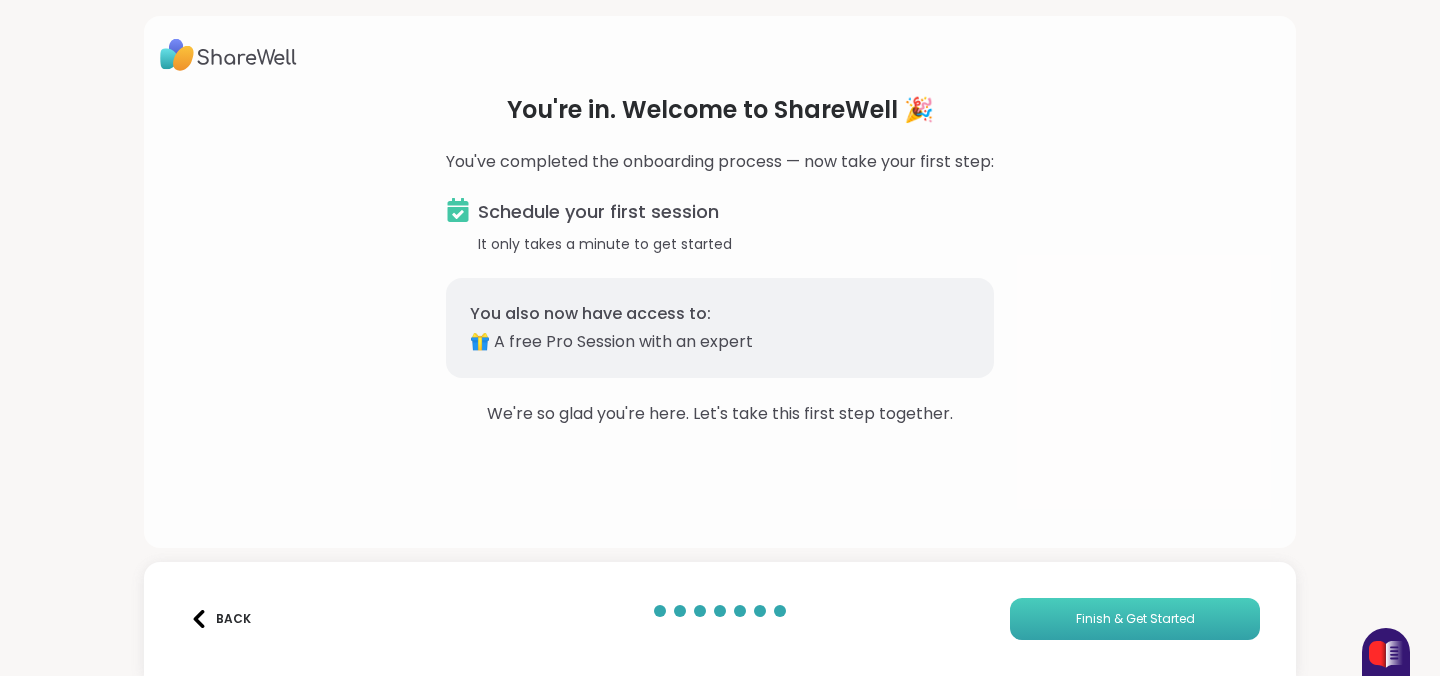 click on "Finish & Get Started" at bounding box center [1135, 619] 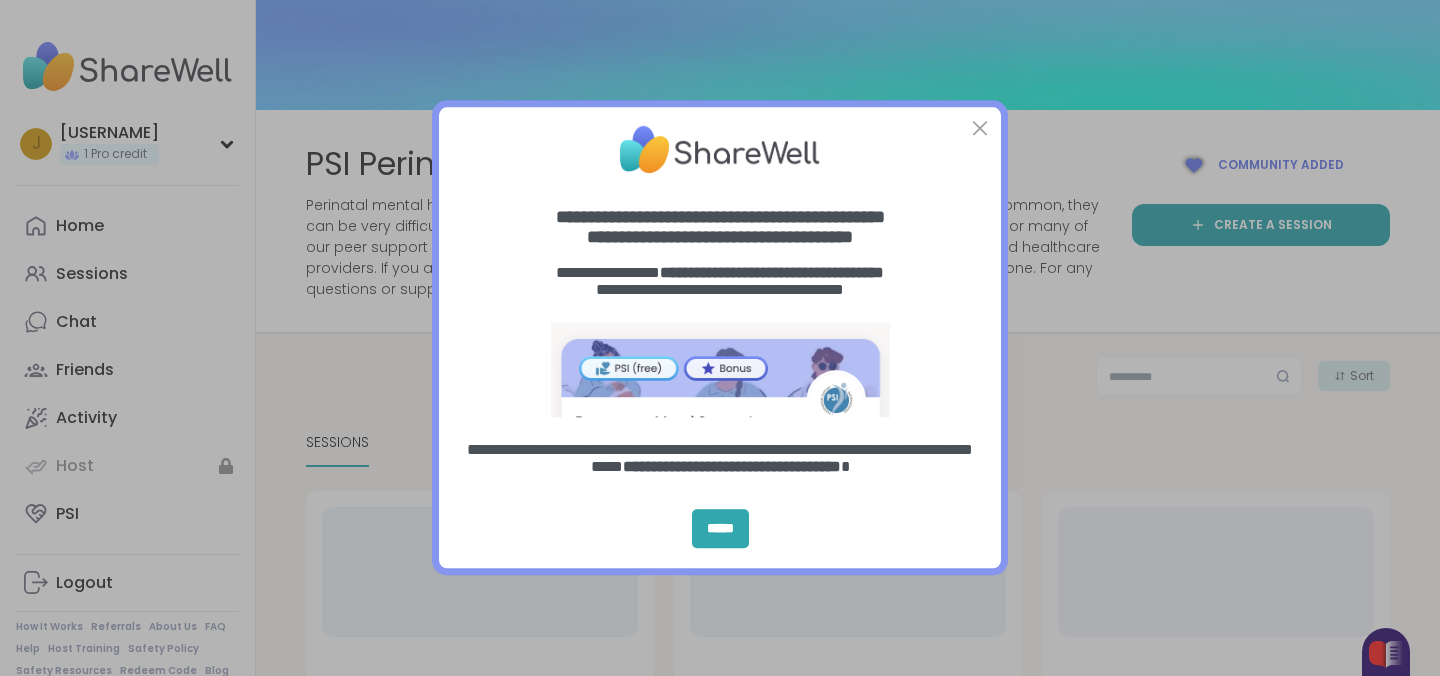 scroll, scrollTop: 0, scrollLeft: 0, axis: both 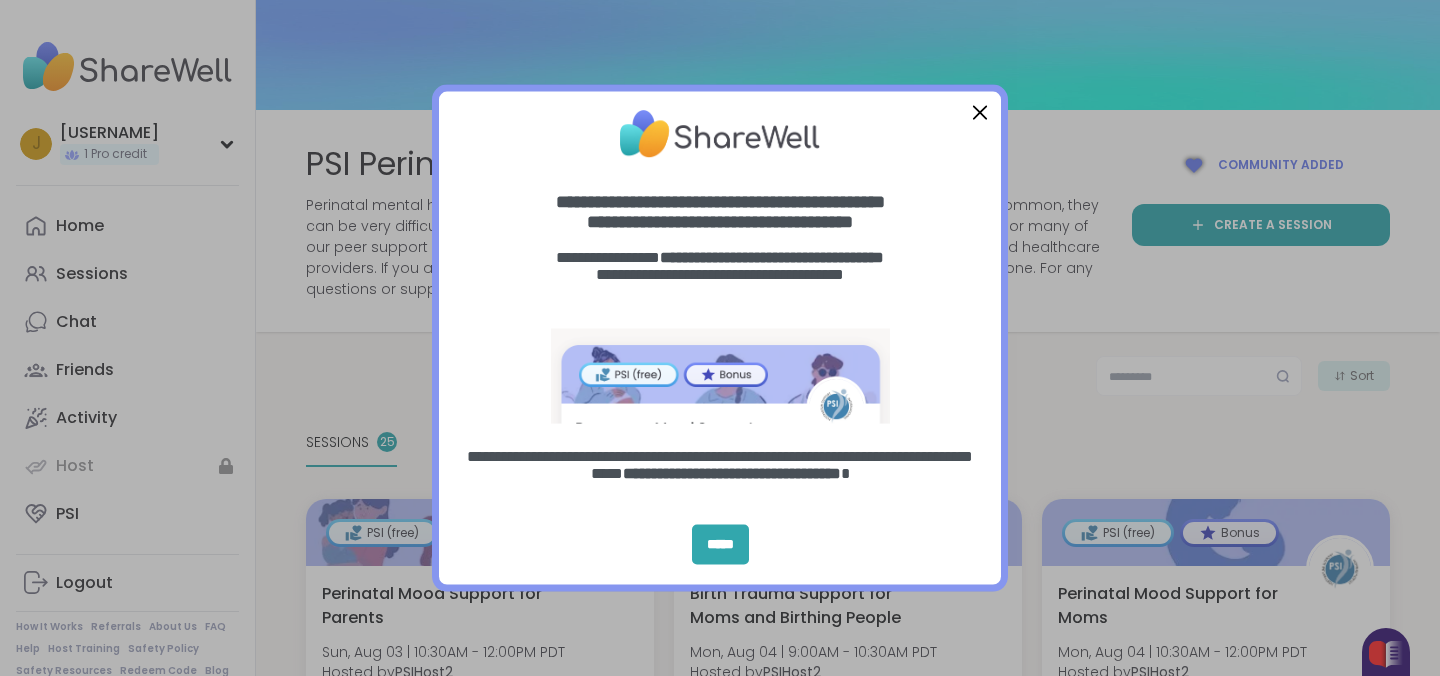 click at bounding box center [980, 112] 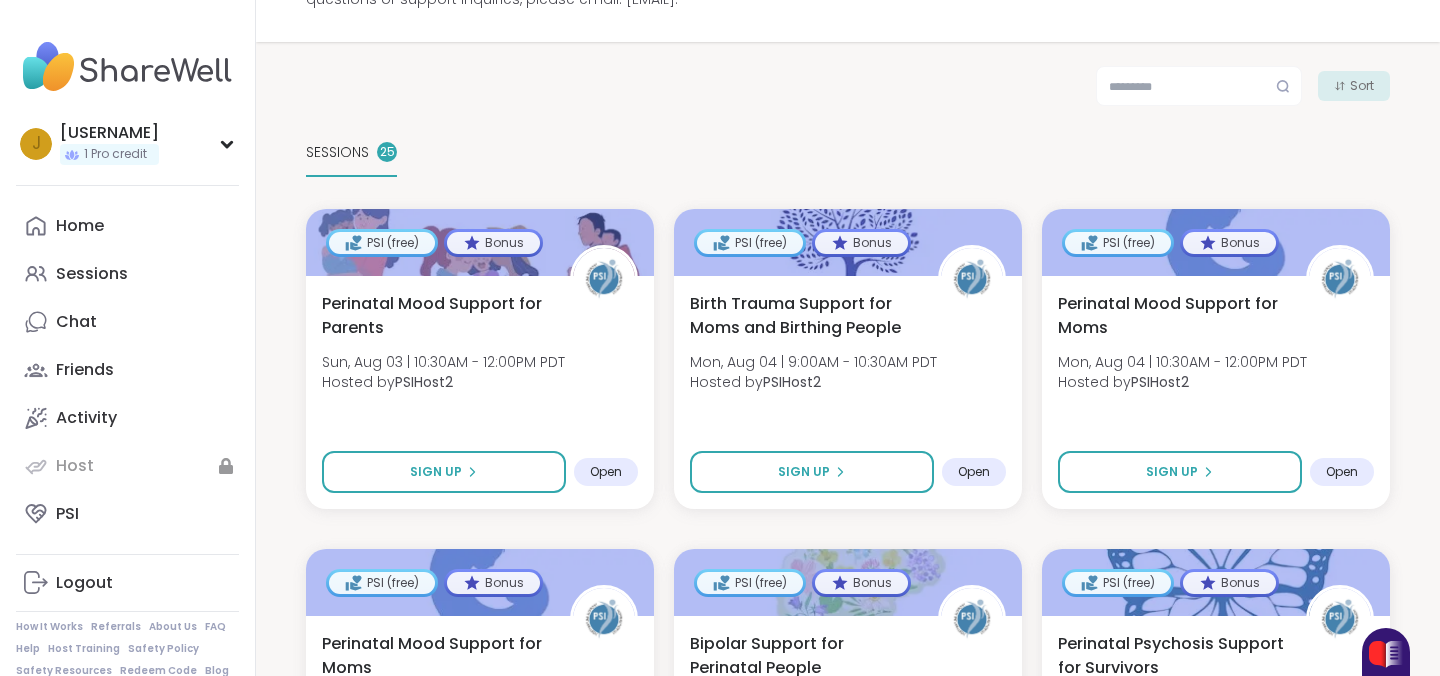 scroll, scrollTop: 294, scrollLeft: 0, axis: vertical 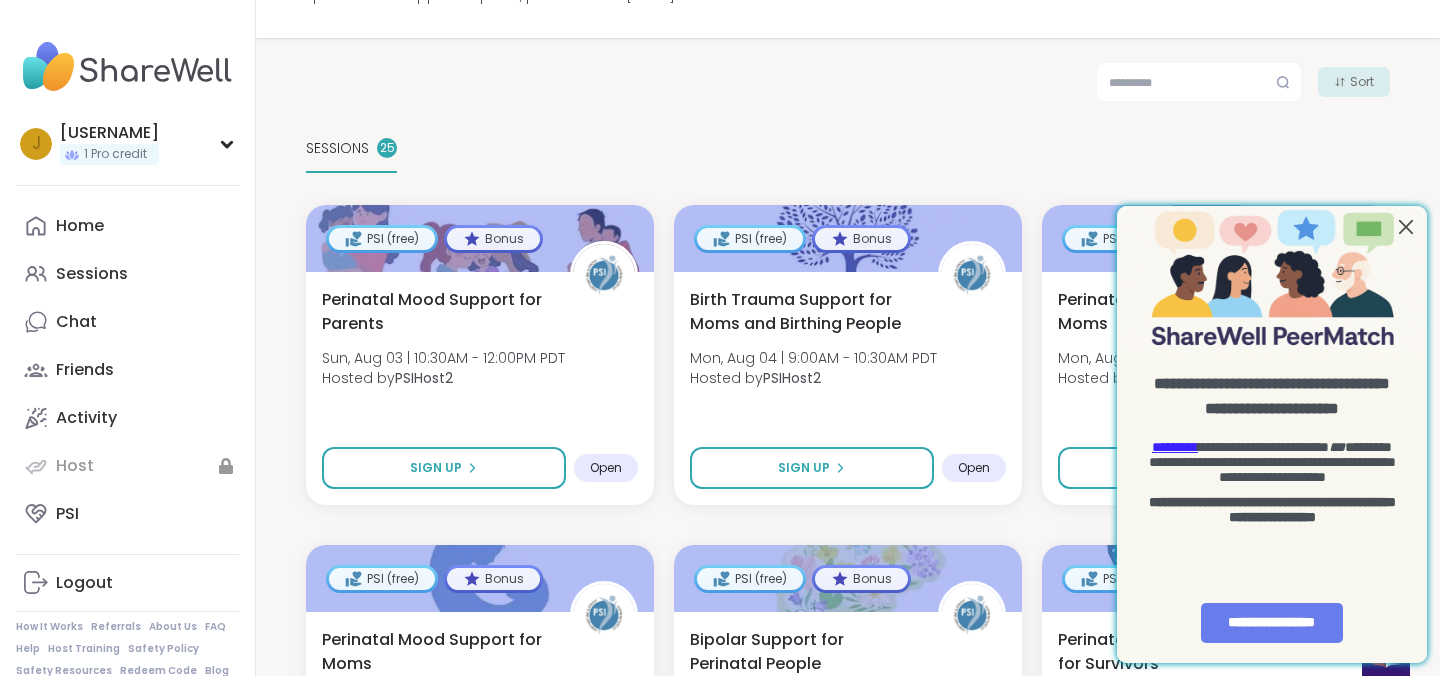 click at bounding box center [1406, 226] 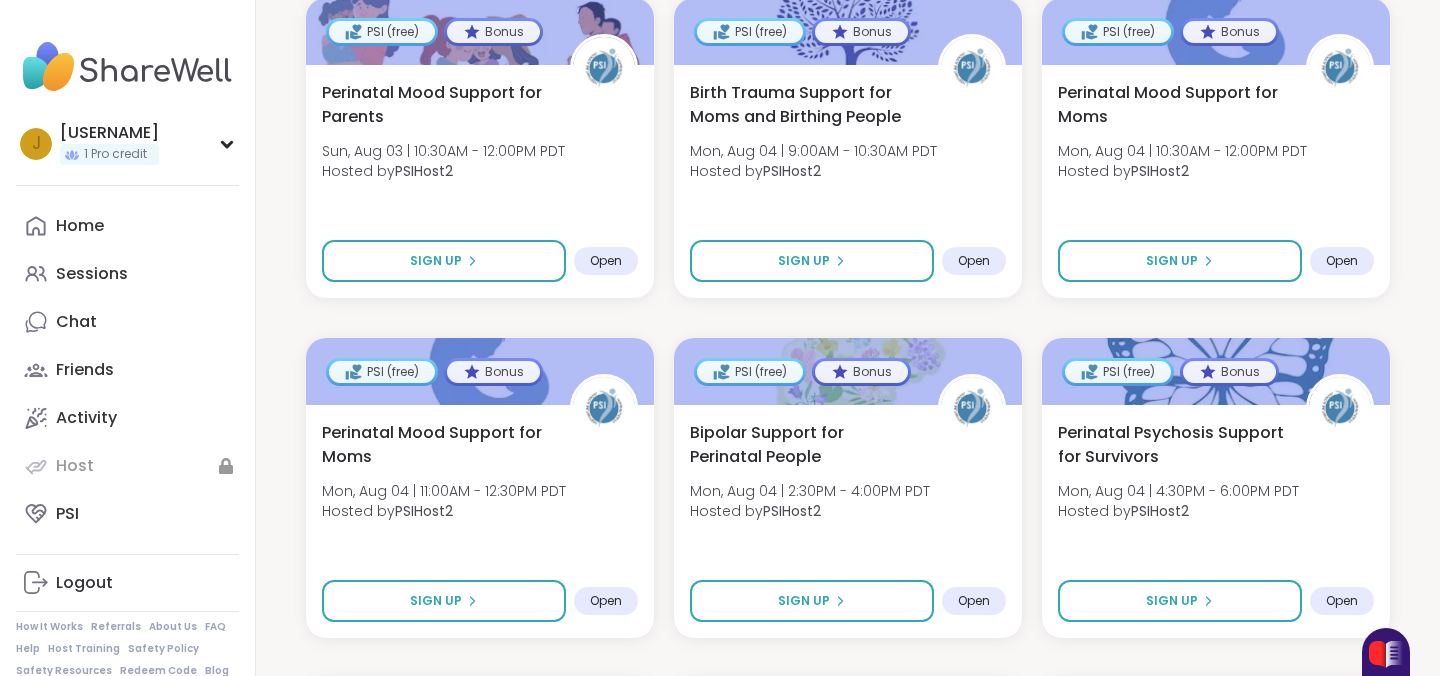 scroll, scrollTop: 505, scrollLeft: 0, axis: vertical 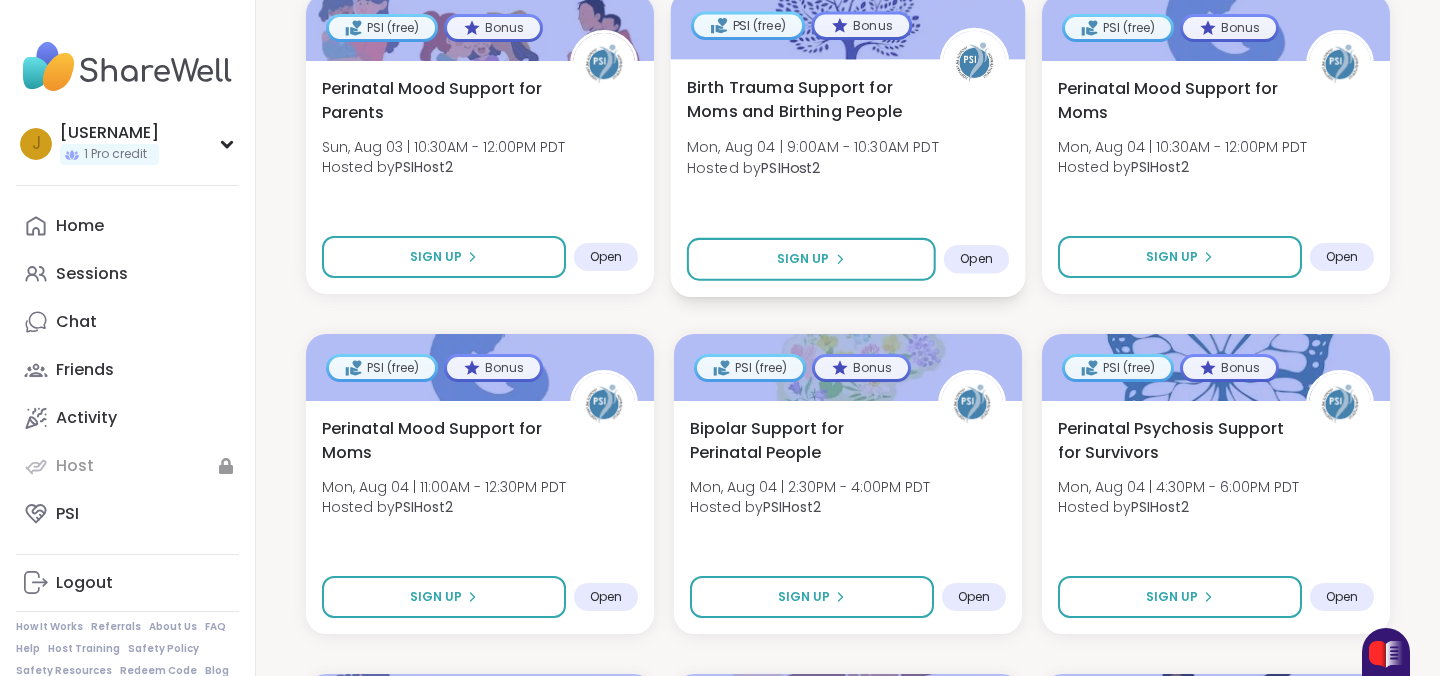 click on "Birth Trauma Support for Moms and Birthing People Mon, Aug 04 | 9:00AM - 10:30AM PDT Hosted by  PSIHost2" at bounding box center [848, 132] 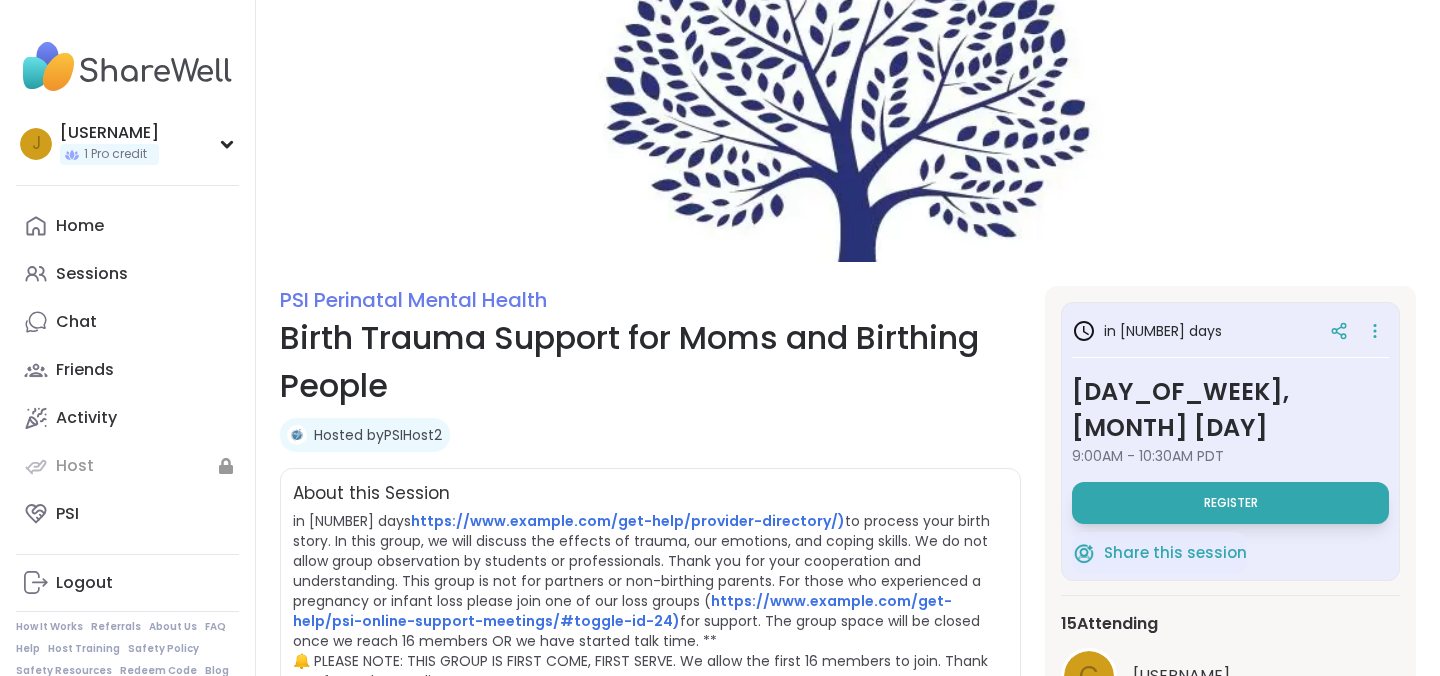 scroll, scrollTop: 0, scrollLeft: 0, axis: both 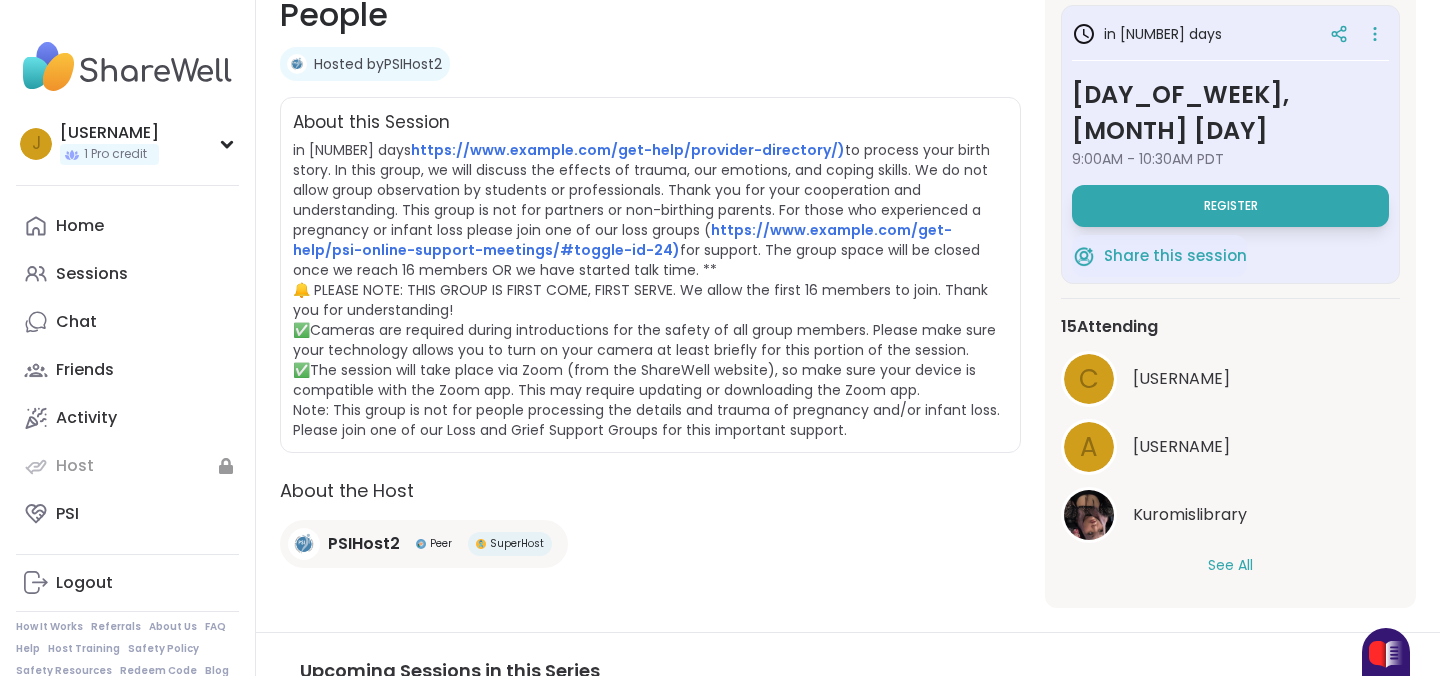 click on "See All" at bounding box center (1230, 565) 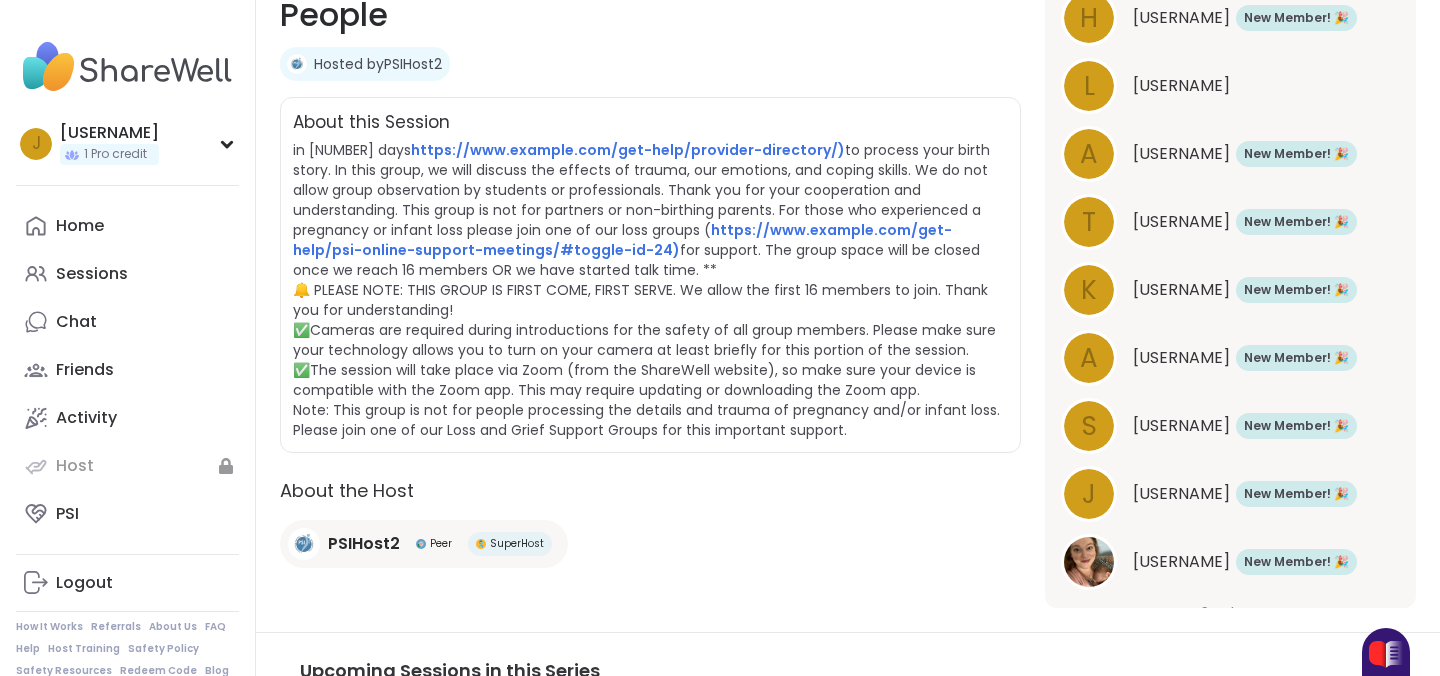 scroll, scrollTop: 753, scrollLeft: 0, axis: vertical 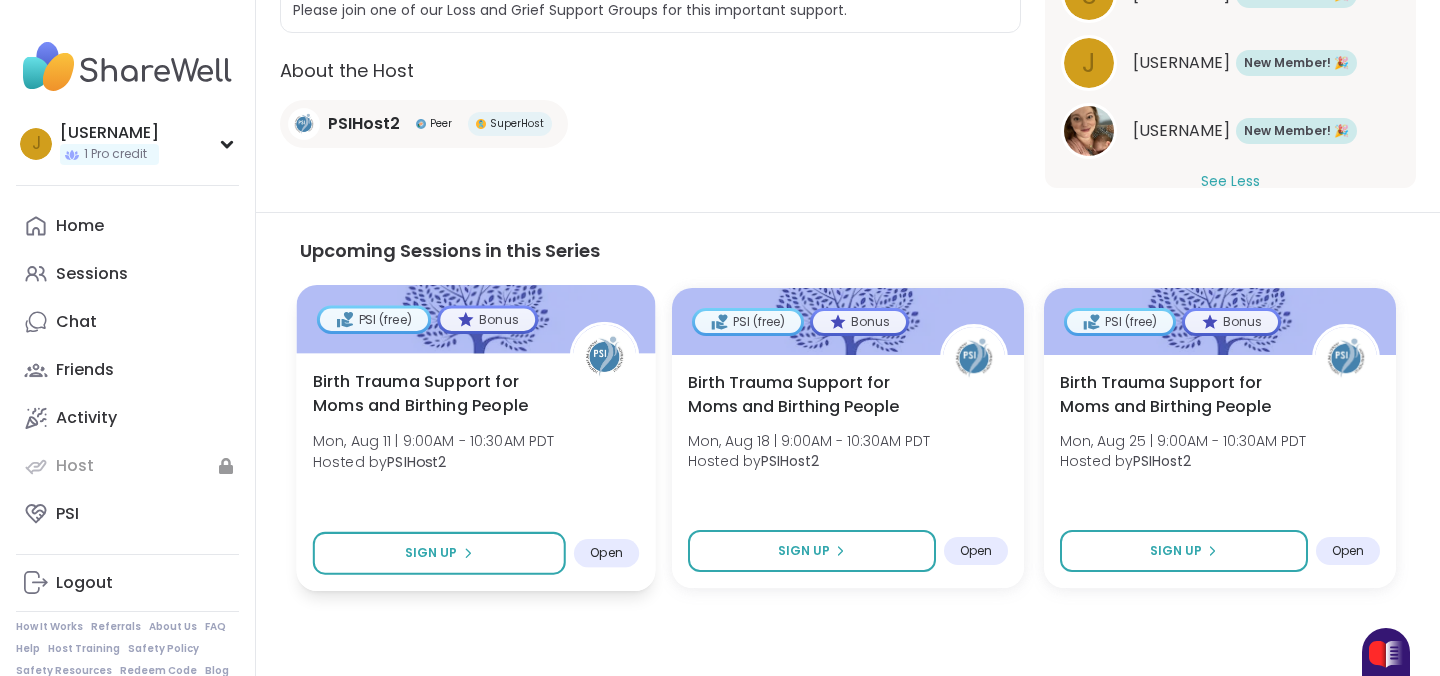 click on "Open" at bounding box center [606, 553] 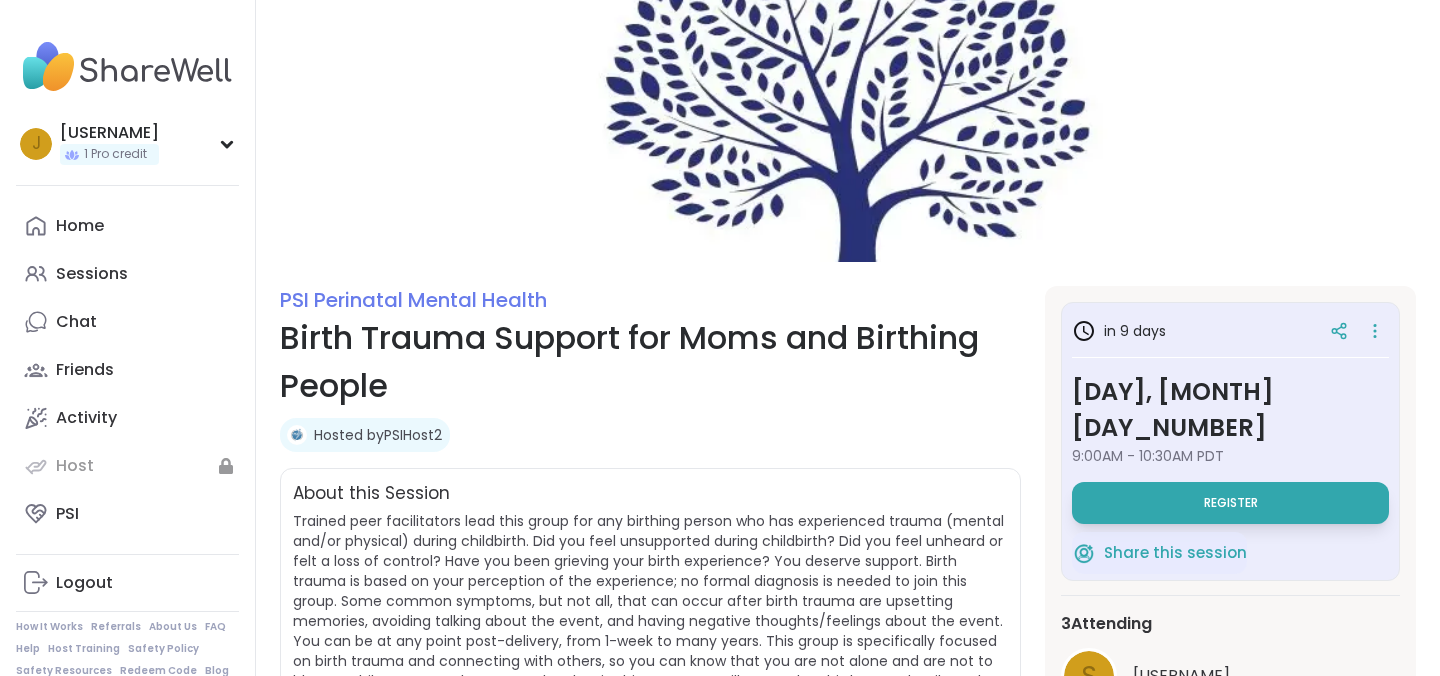 scroll, scrollTop: 0, scrollLeft: 0, axis: both 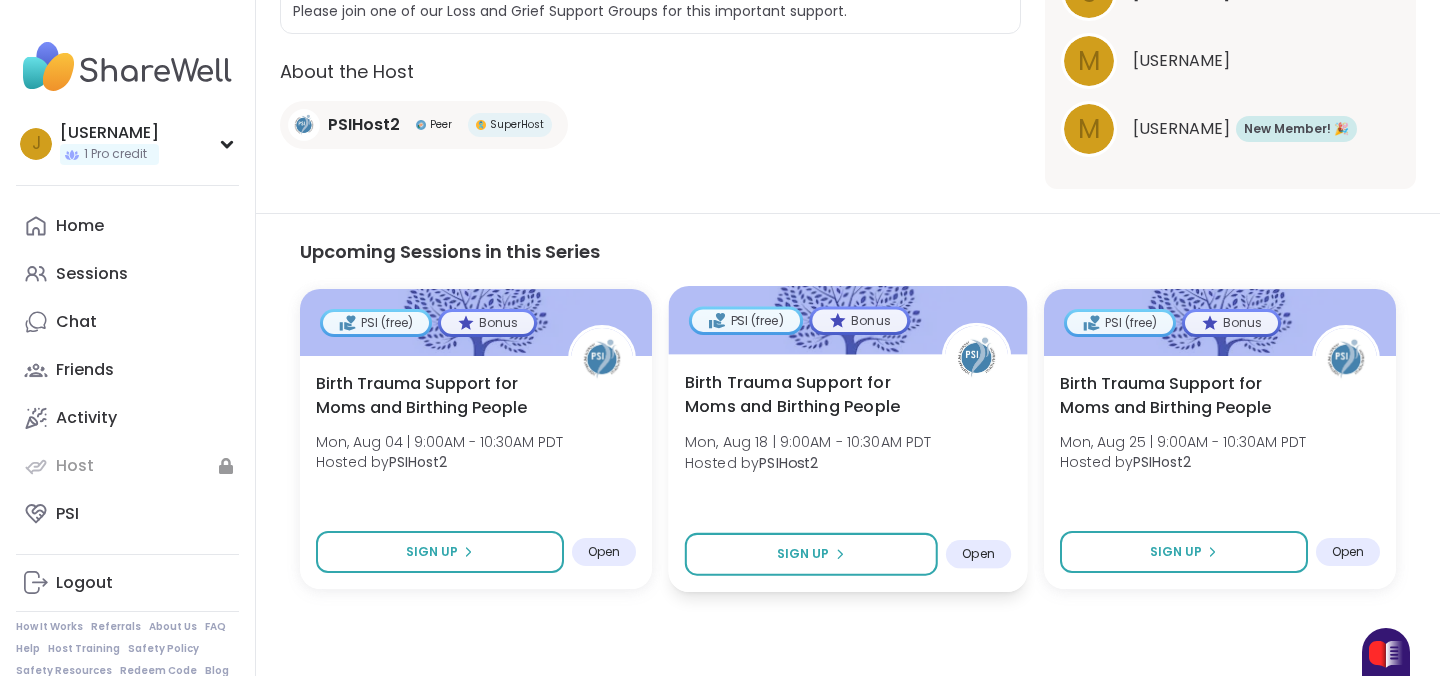 click on "Open" at bounding box center (978, 554) 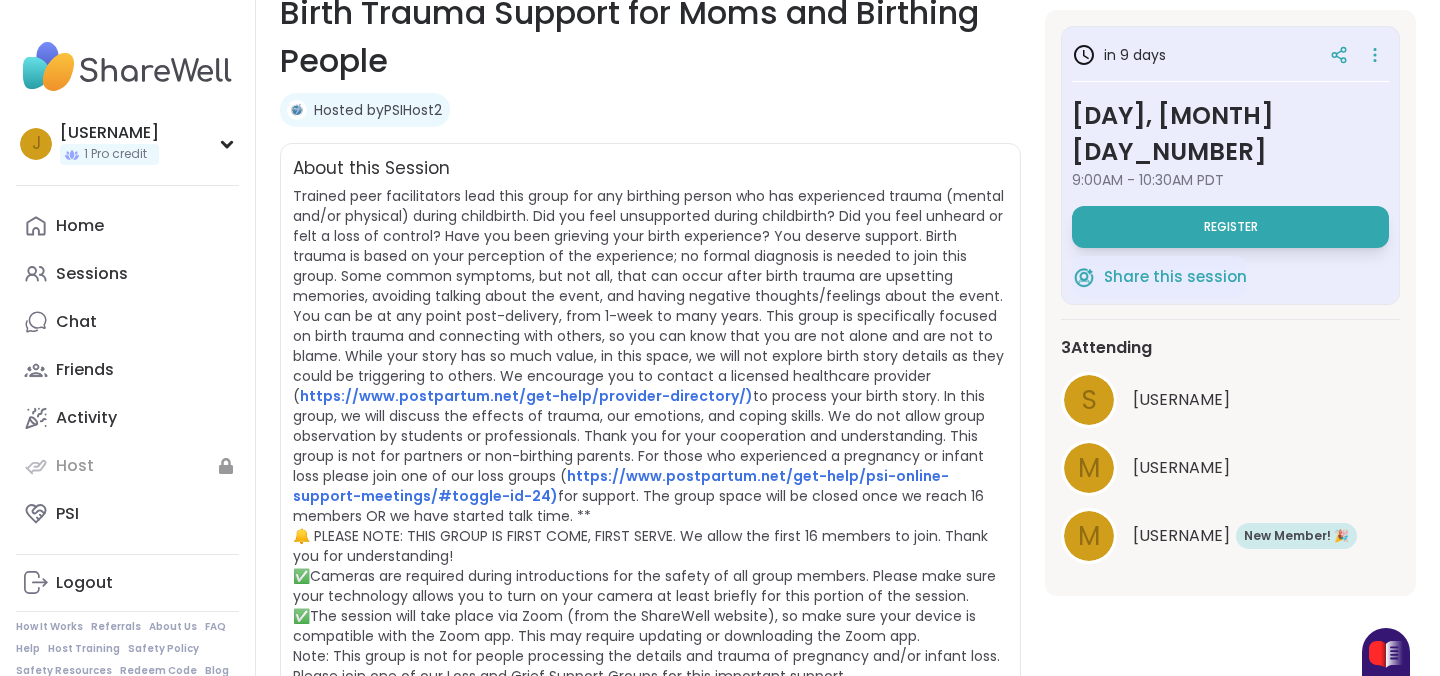 scroll, scrollTop: 328, scrollLeft: 0, axis: vertical 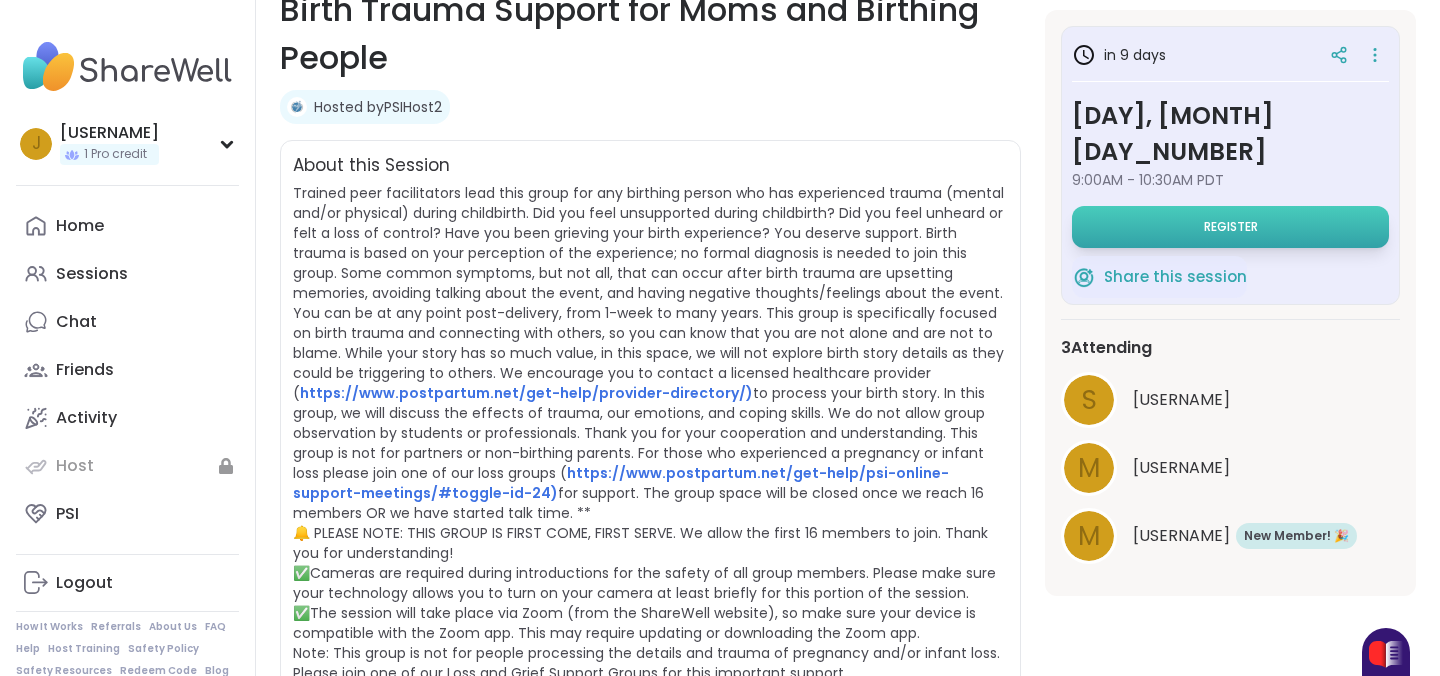 click on "Register" at bounding box center [1230, 227] 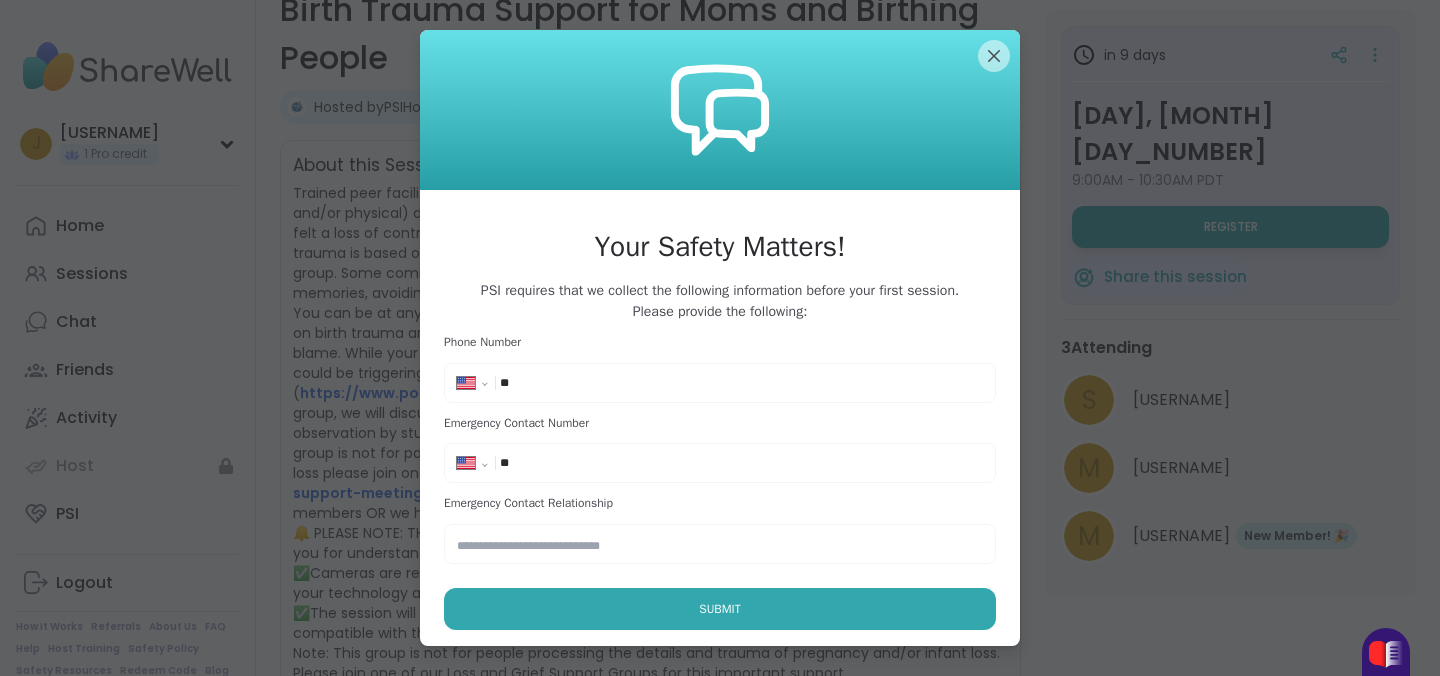 click on "**" at bounding box center (560, 383) 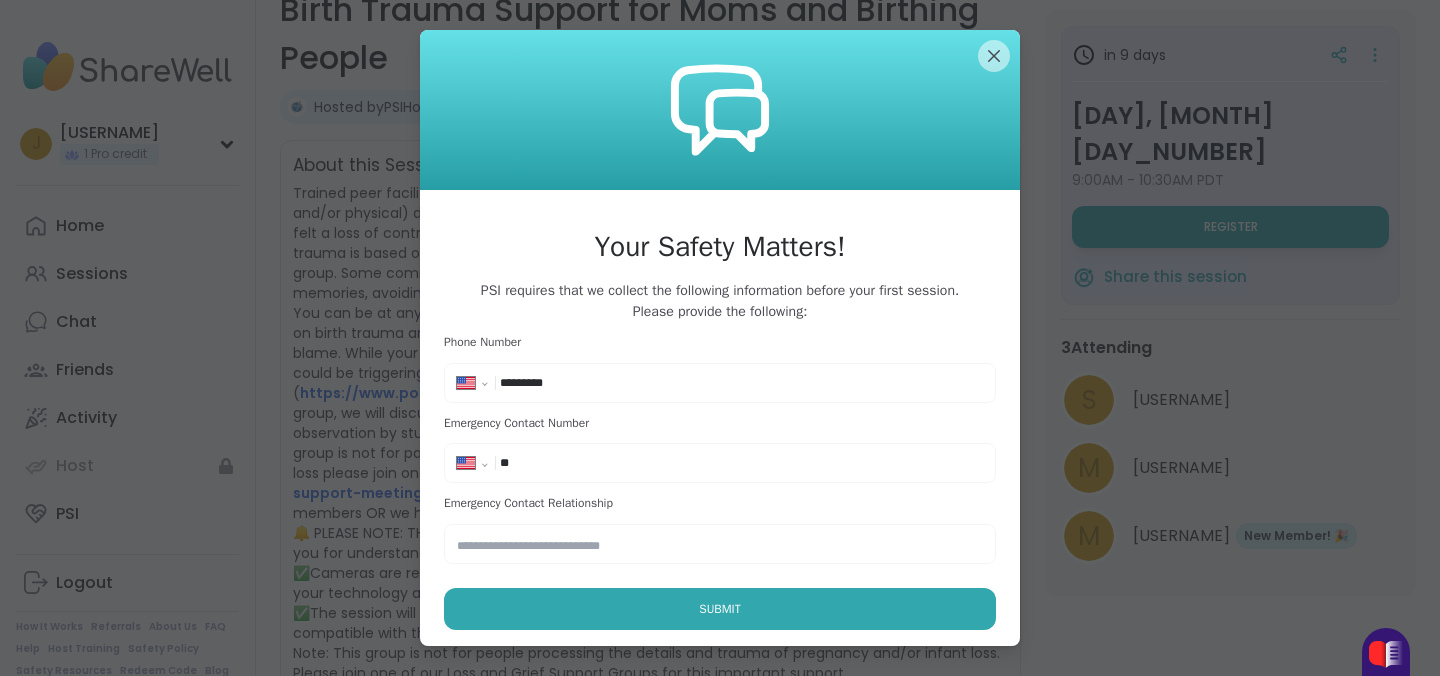 type on "**********" 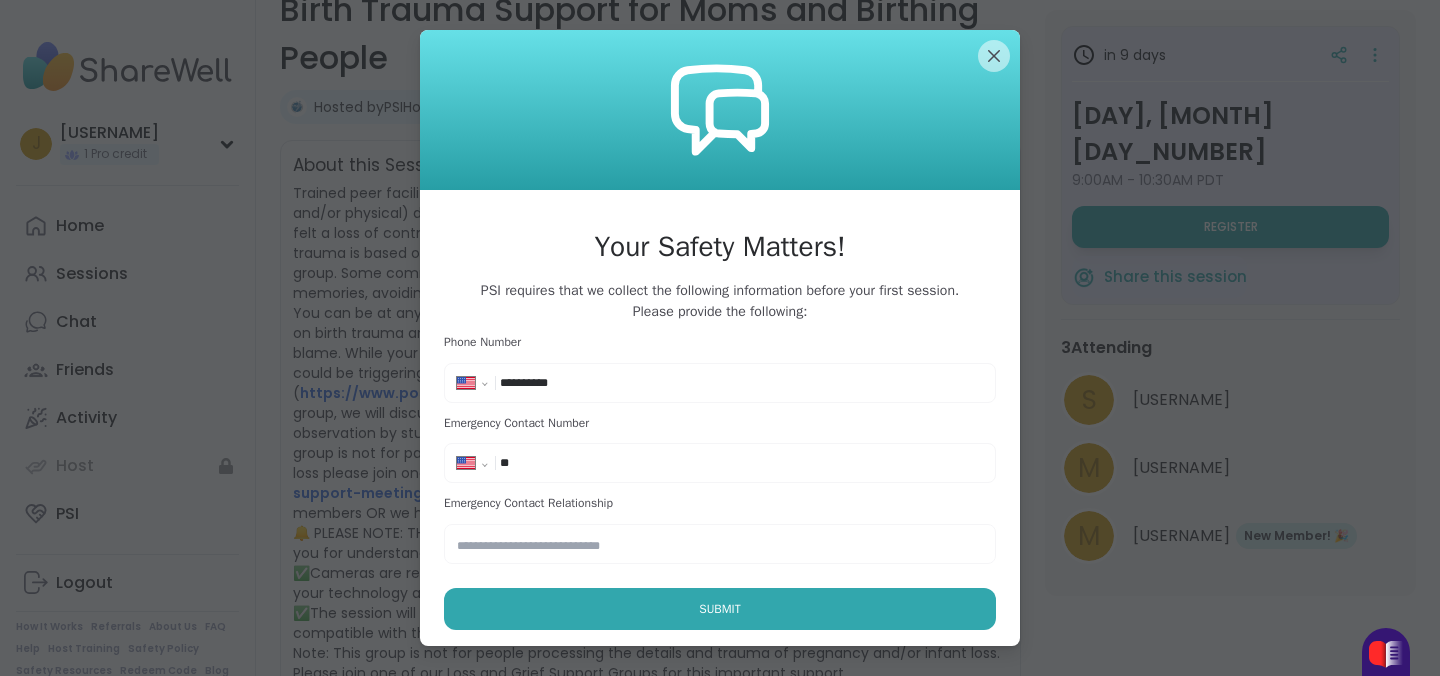 select on "**" 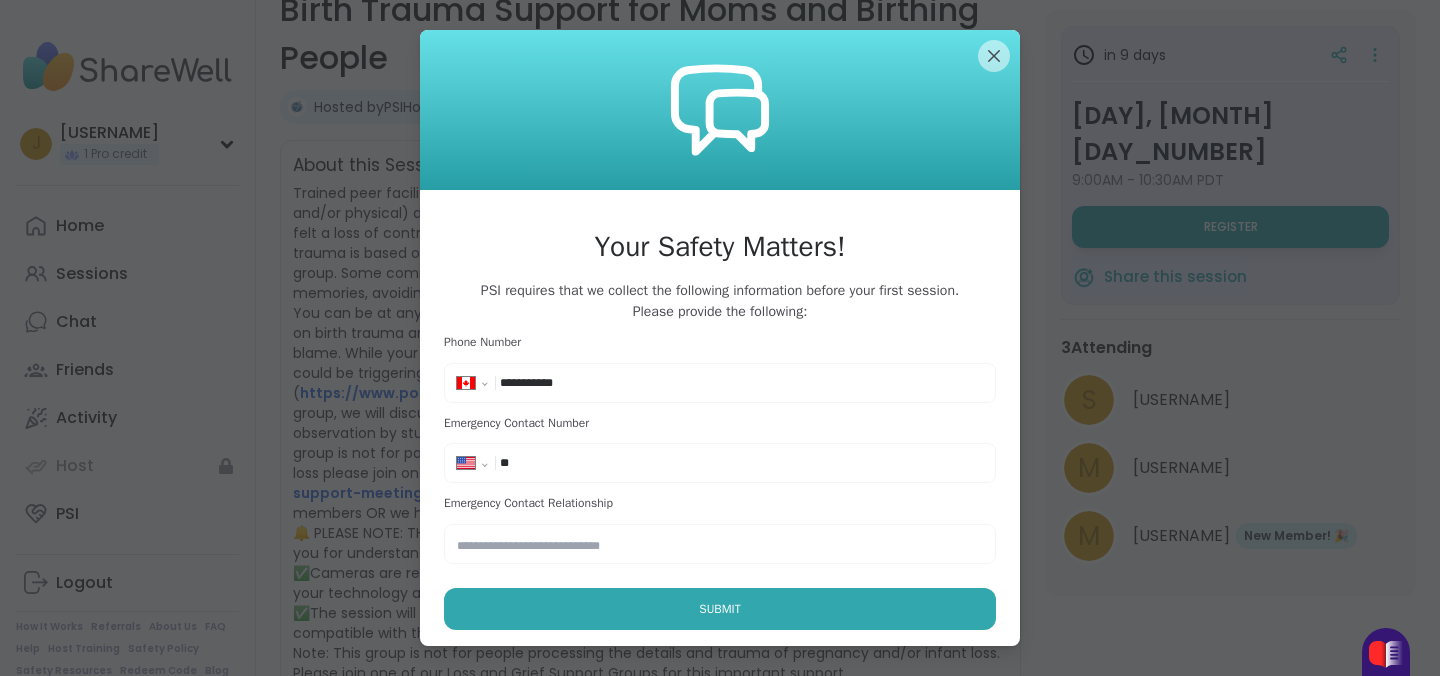 select on "**" 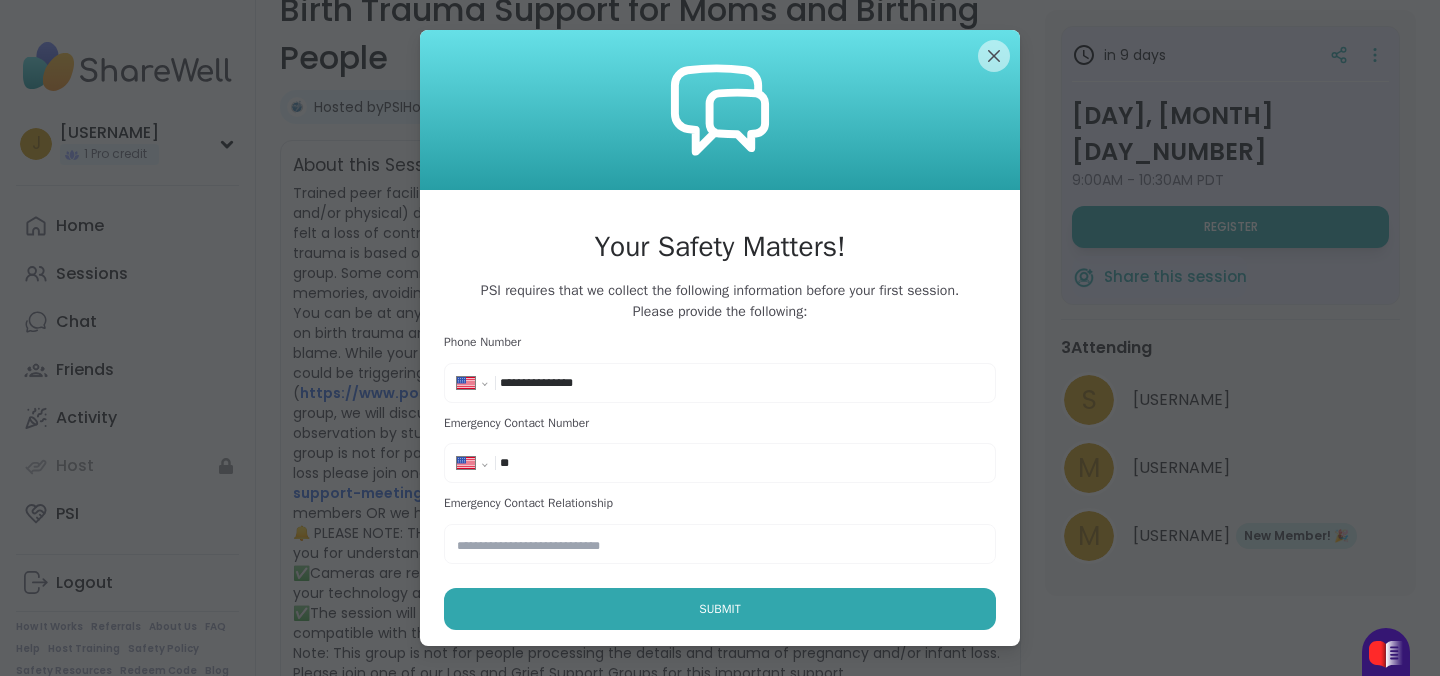 type on "**********" 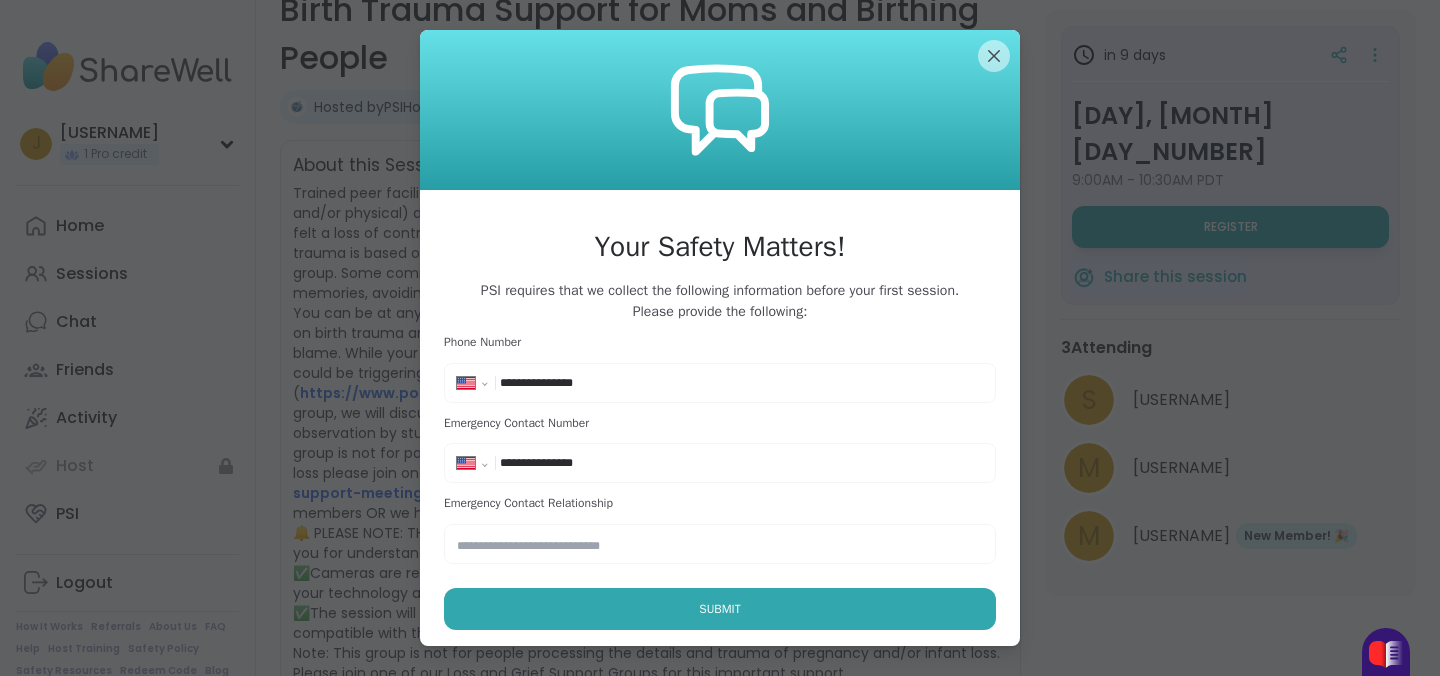 type on "**********" 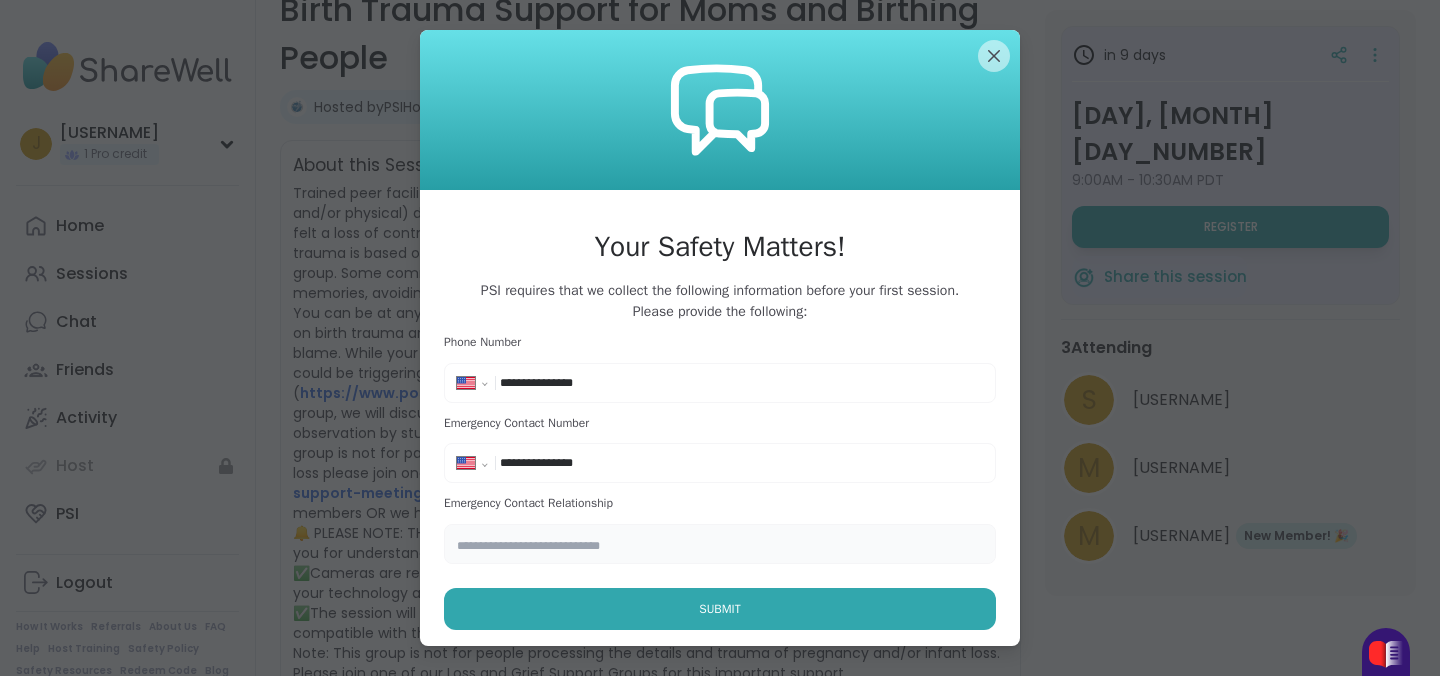 click at bounding box center [720, 544] 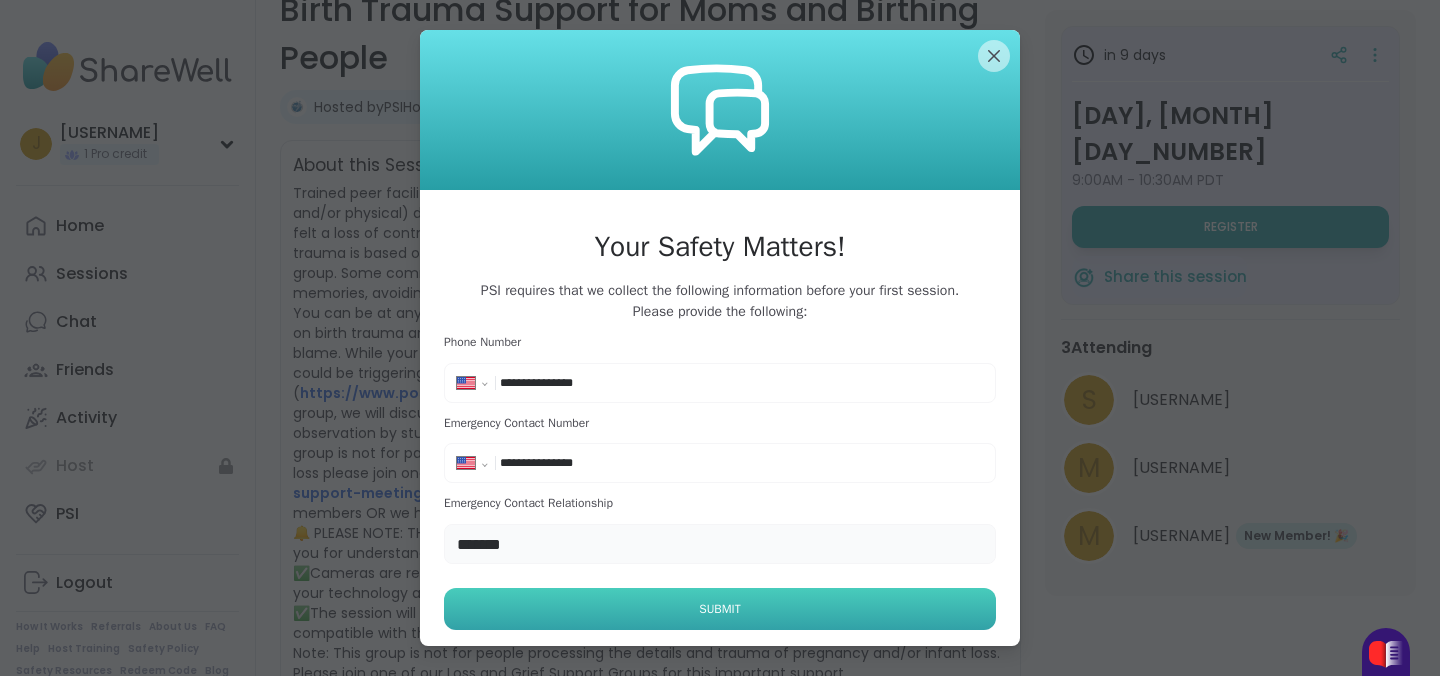type on "*******" 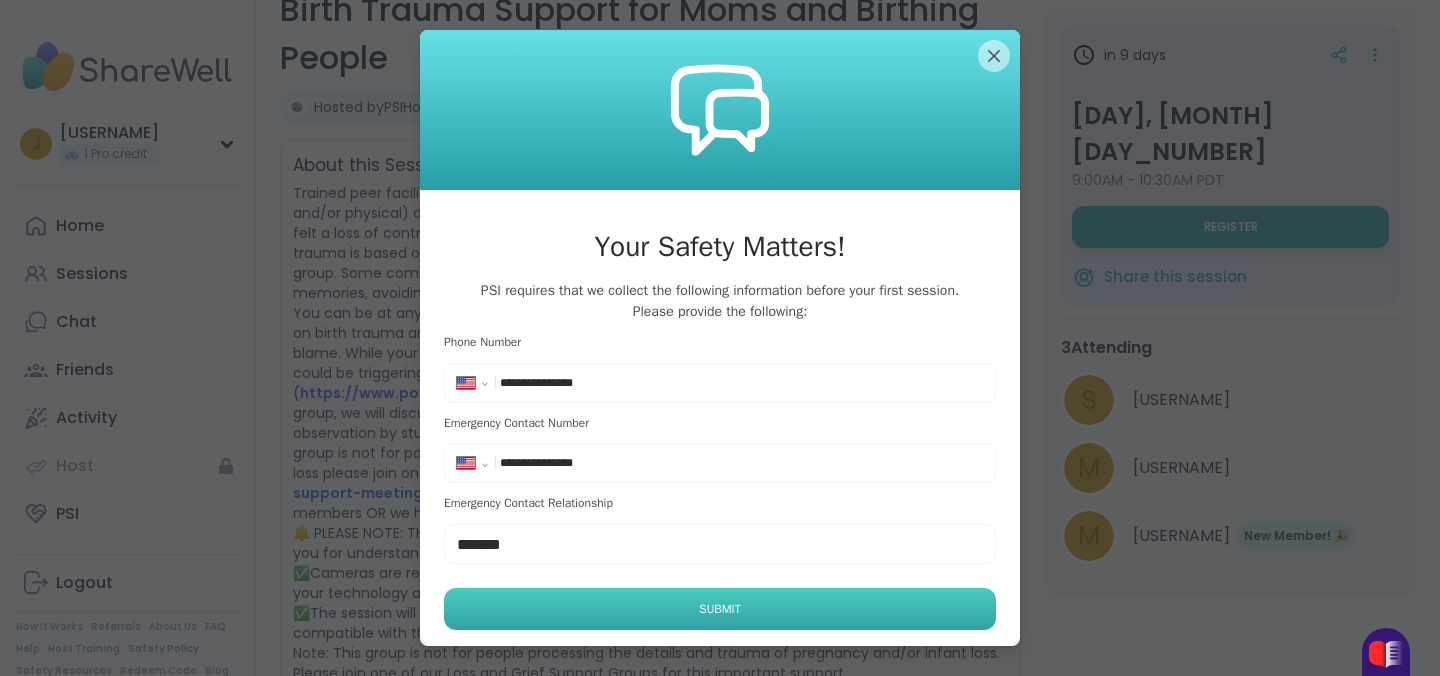 click on "Submit" at bounding box center (720, 609) 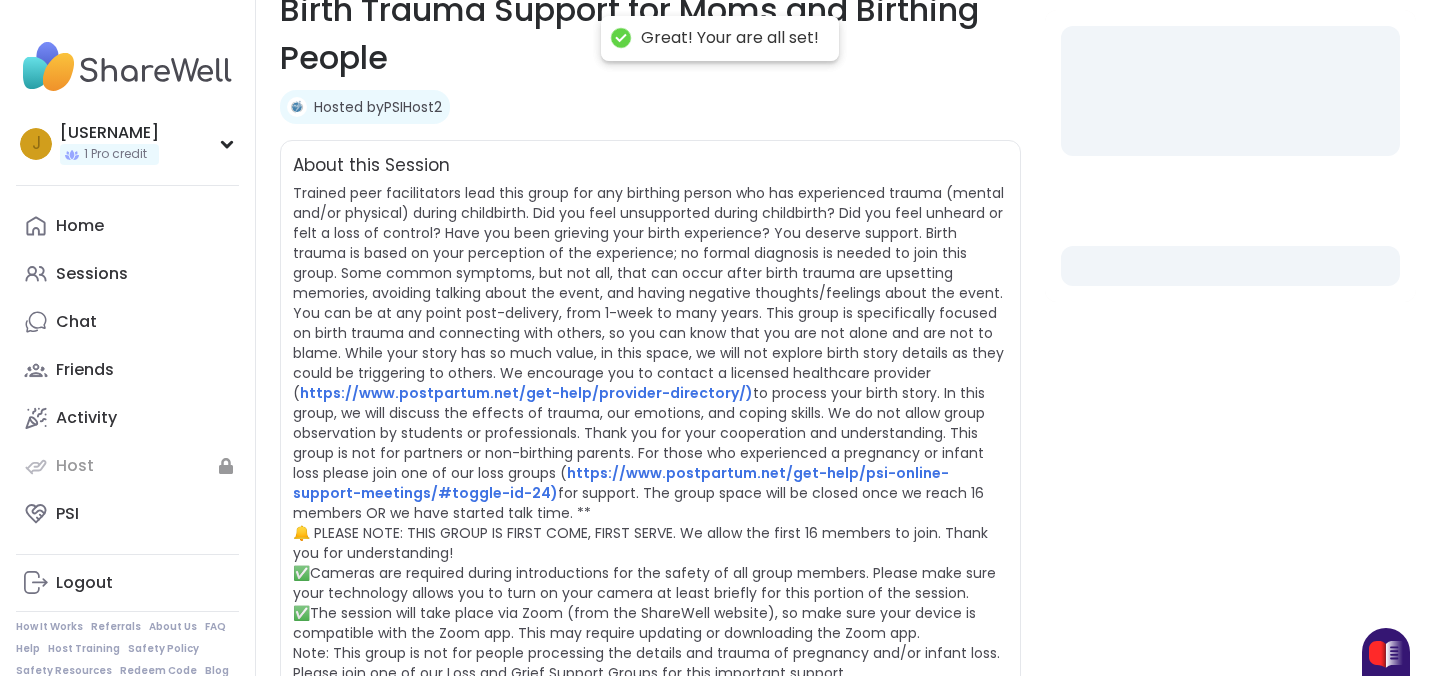 select on "**" 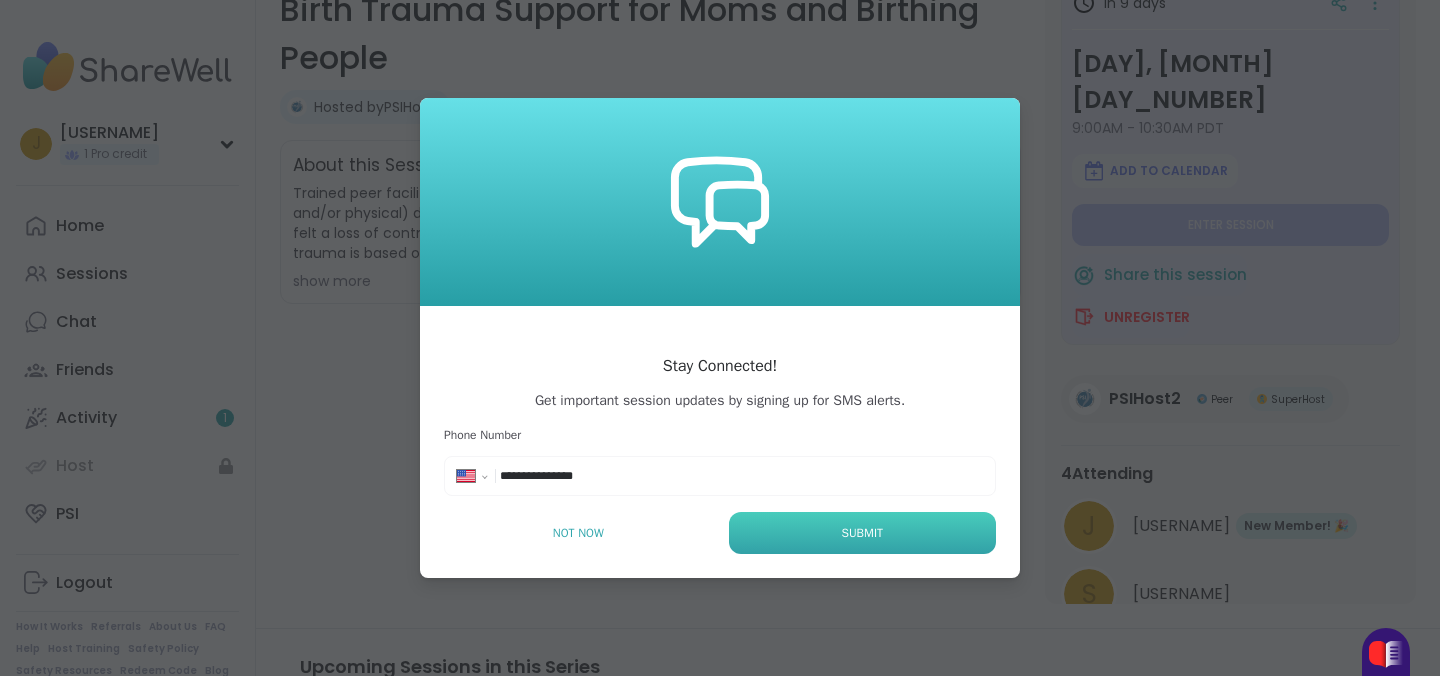 click on "Submit" at bounding box center (862, 533) 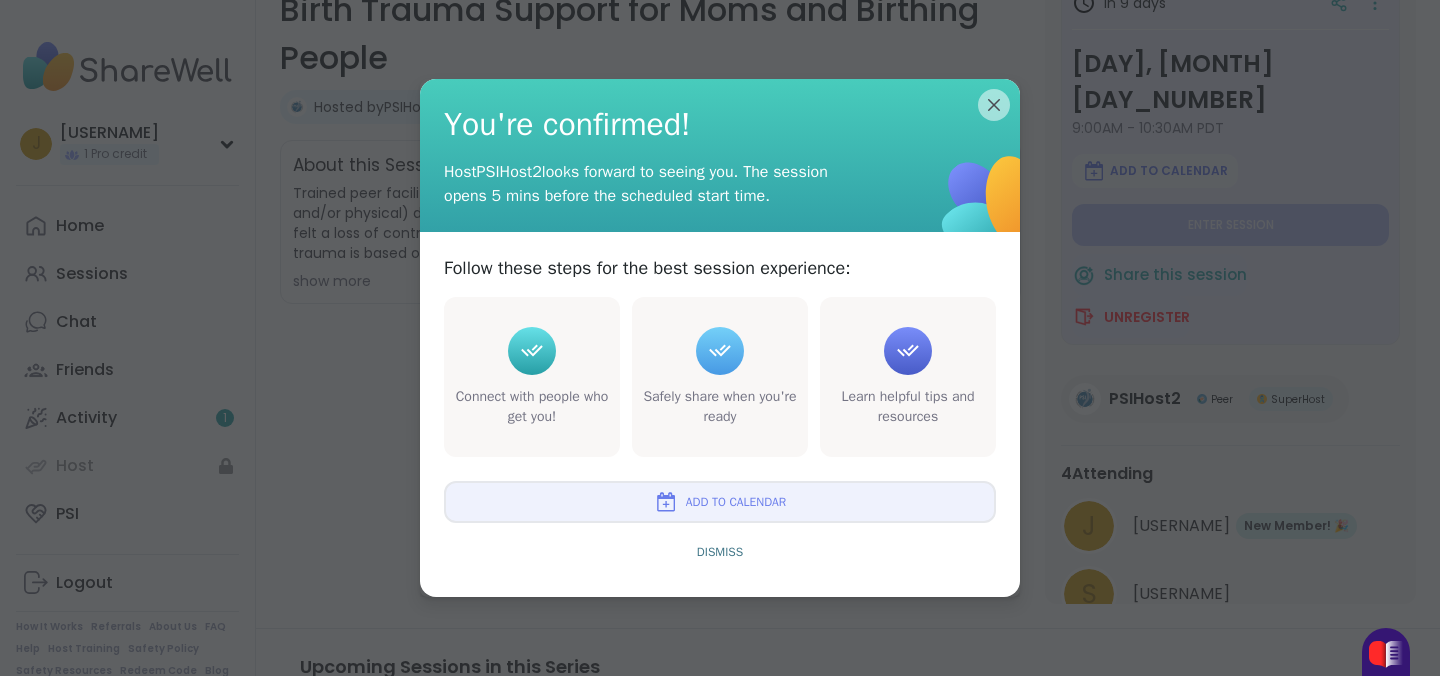 click on "Add to Calendar" at bounding box center [720, 502] 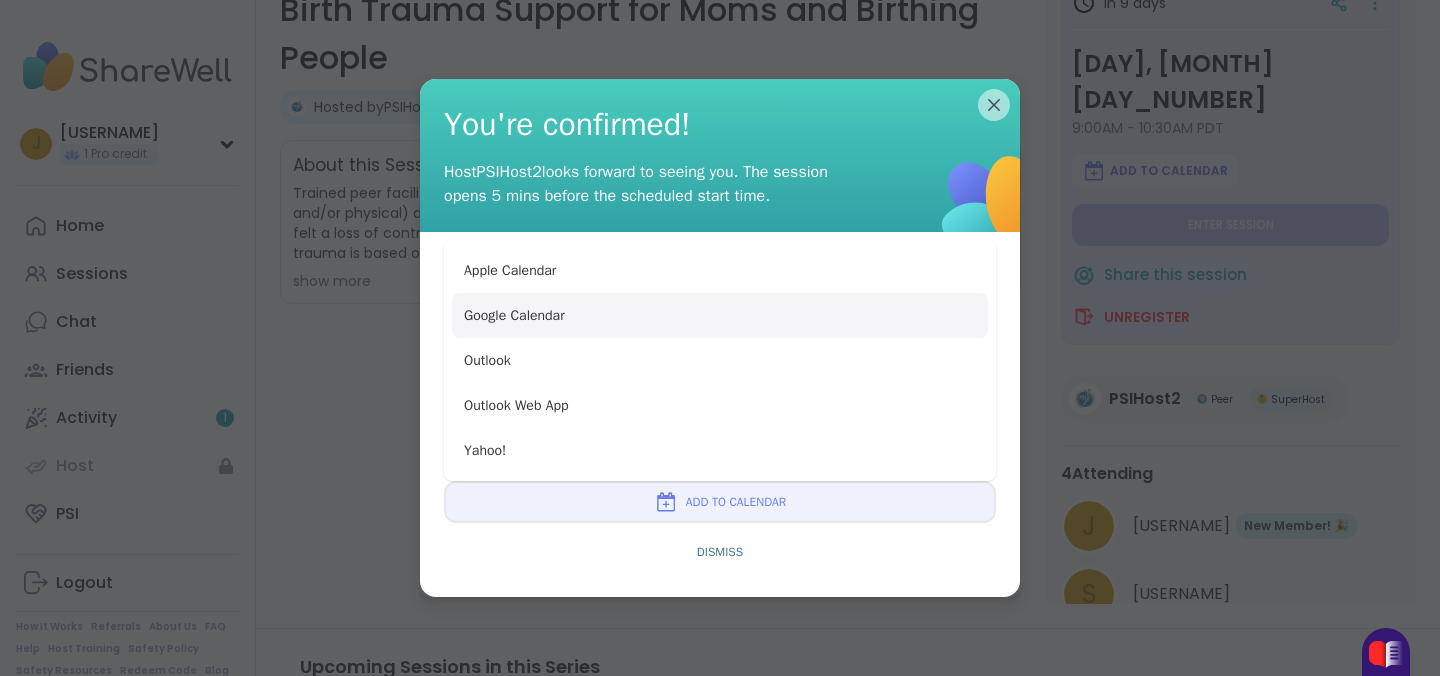 click on "Google Calendar" at bounding box center [720, 315] 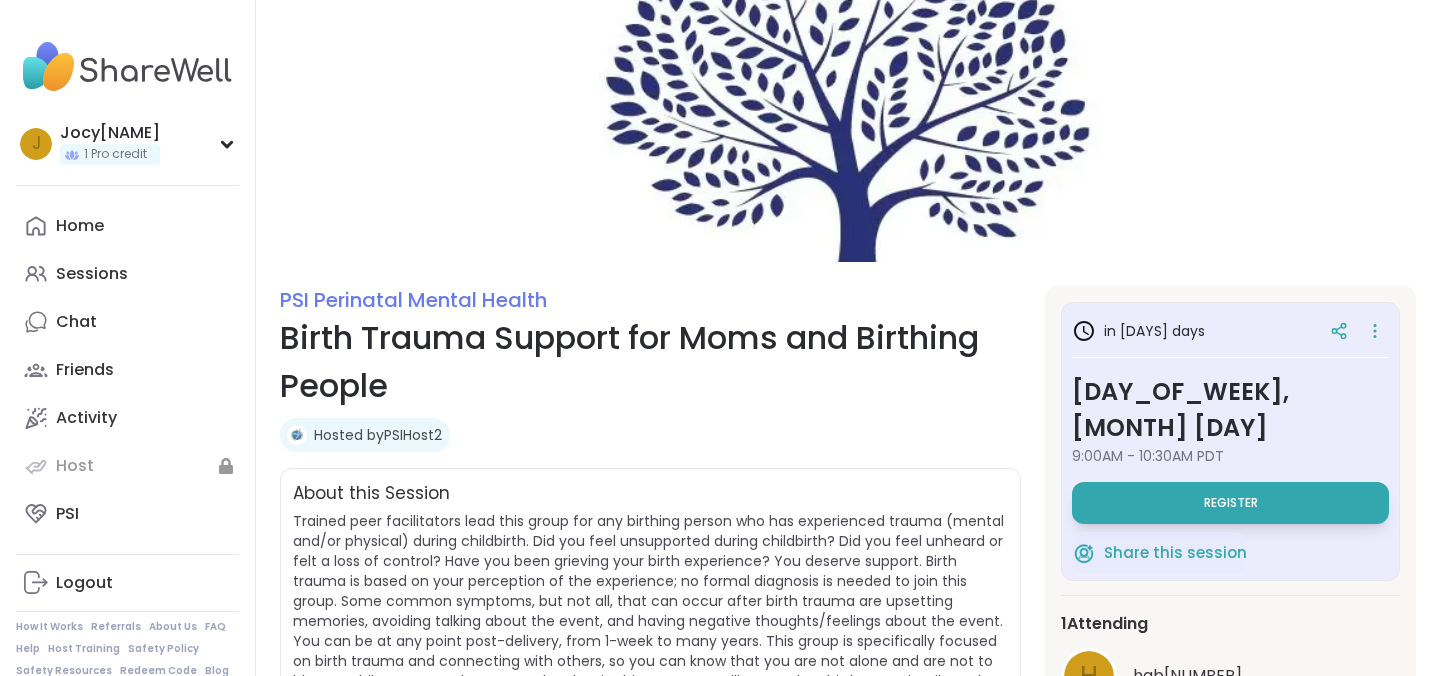 scroll, scrollTop: 0, scrollLeft: 0, axis: both 